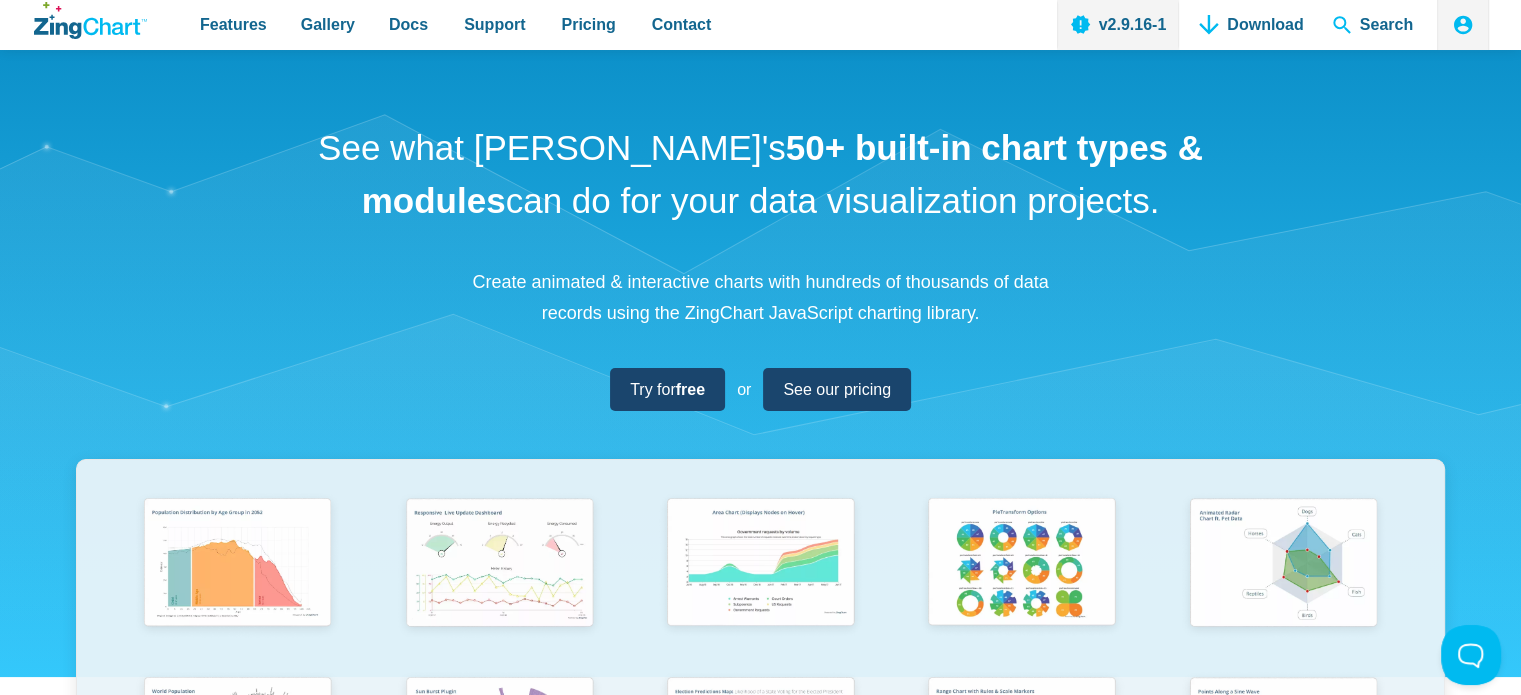 scroll, scrollTop: 0, scrollLeft: 0, axis: both 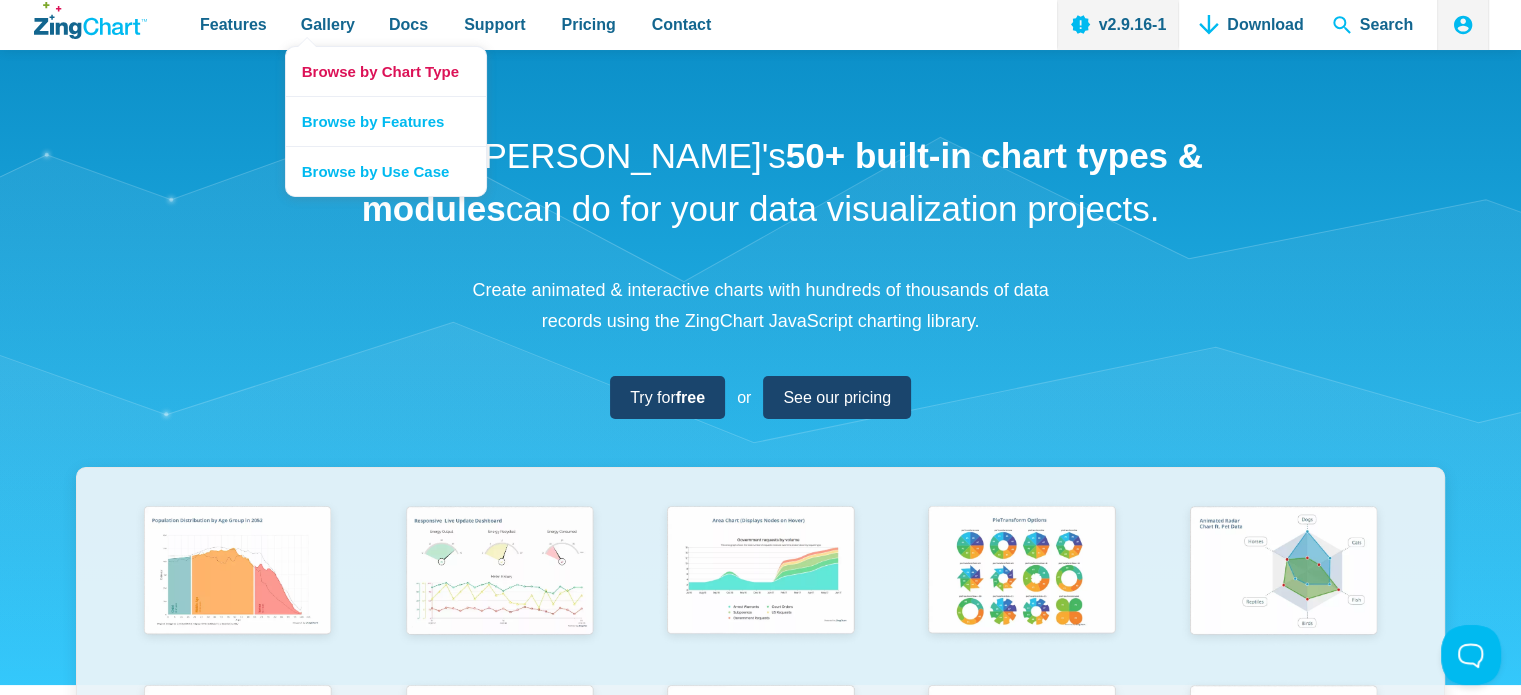 click on "Browse by Chart Type" at bounding box center [386, 71] 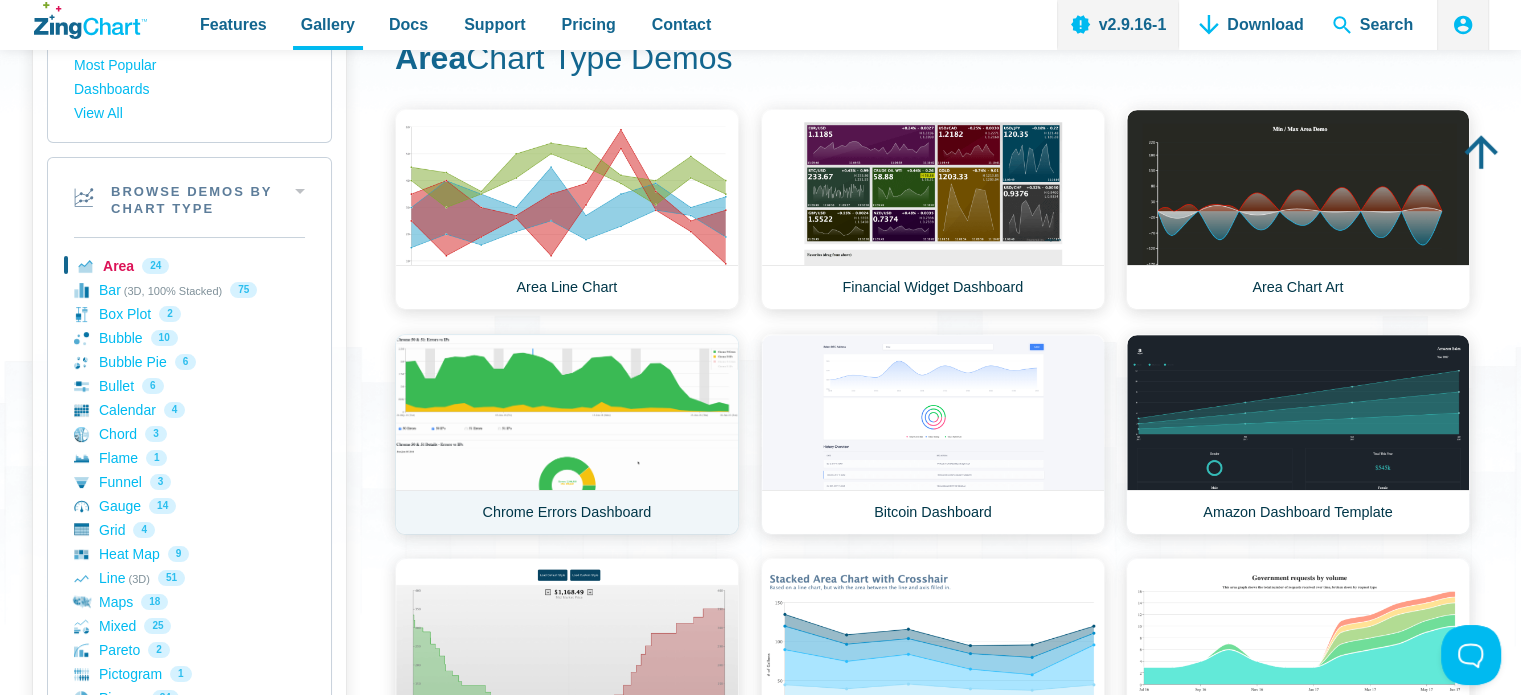 scroll, scrollTop: 0, scrollLeft: 0, axis: both 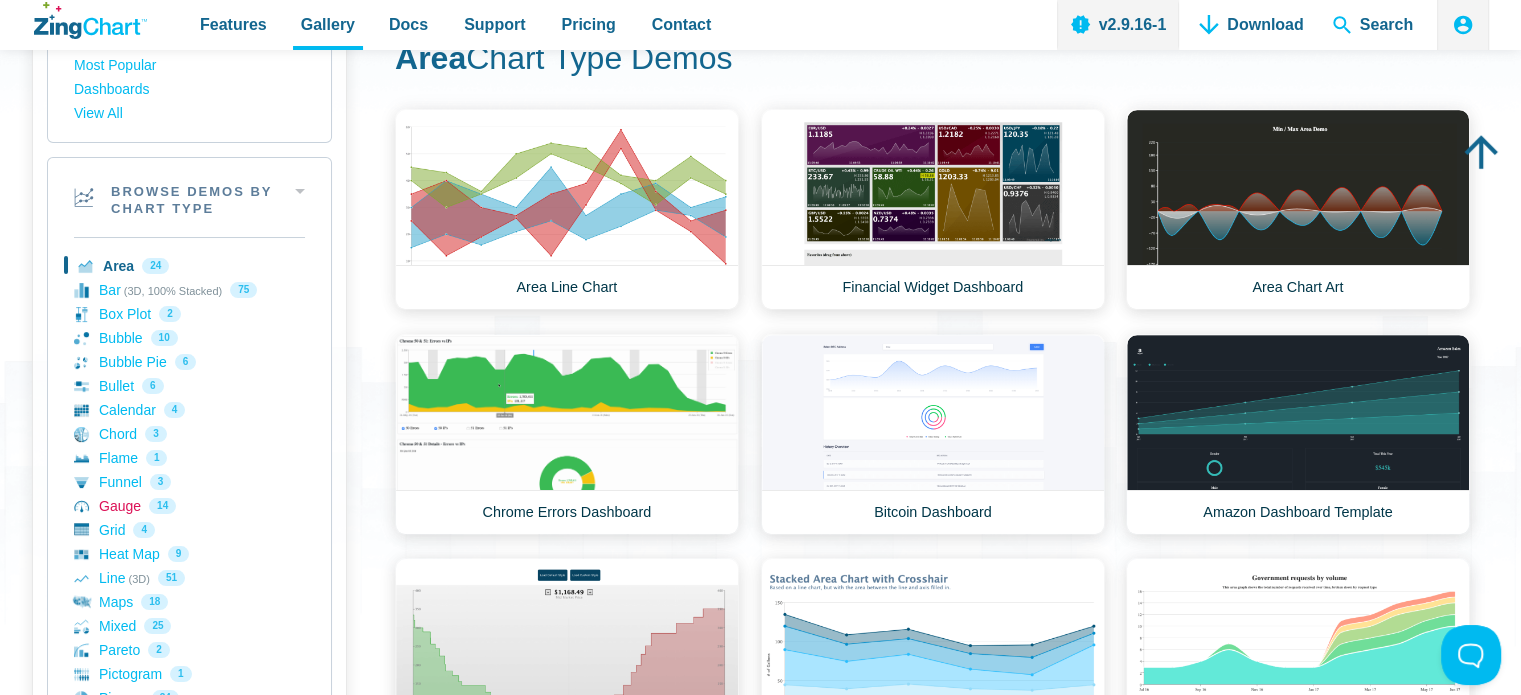 click on "Gauge
14" at bounding box center (189, 506) 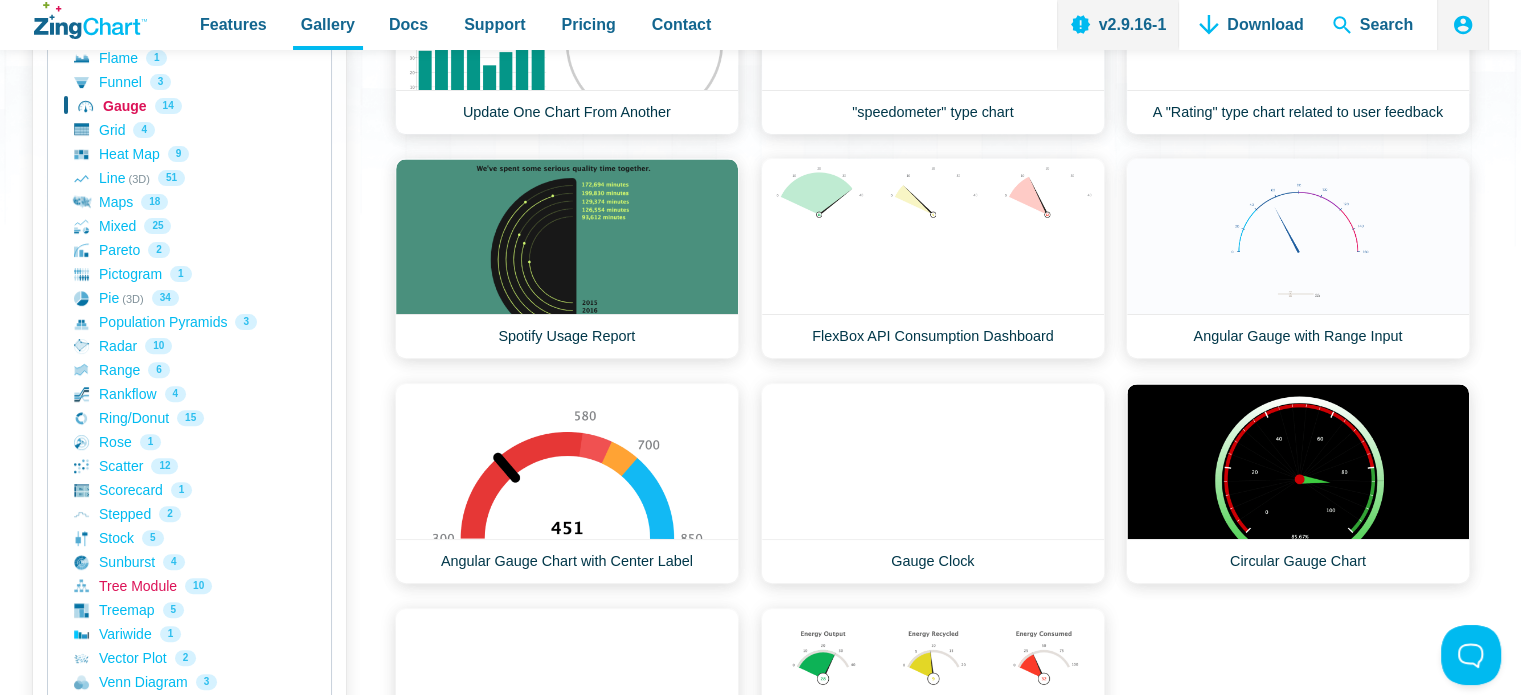 scroll, scrollTop: 500, scrollLeft: 0, axis: vertical 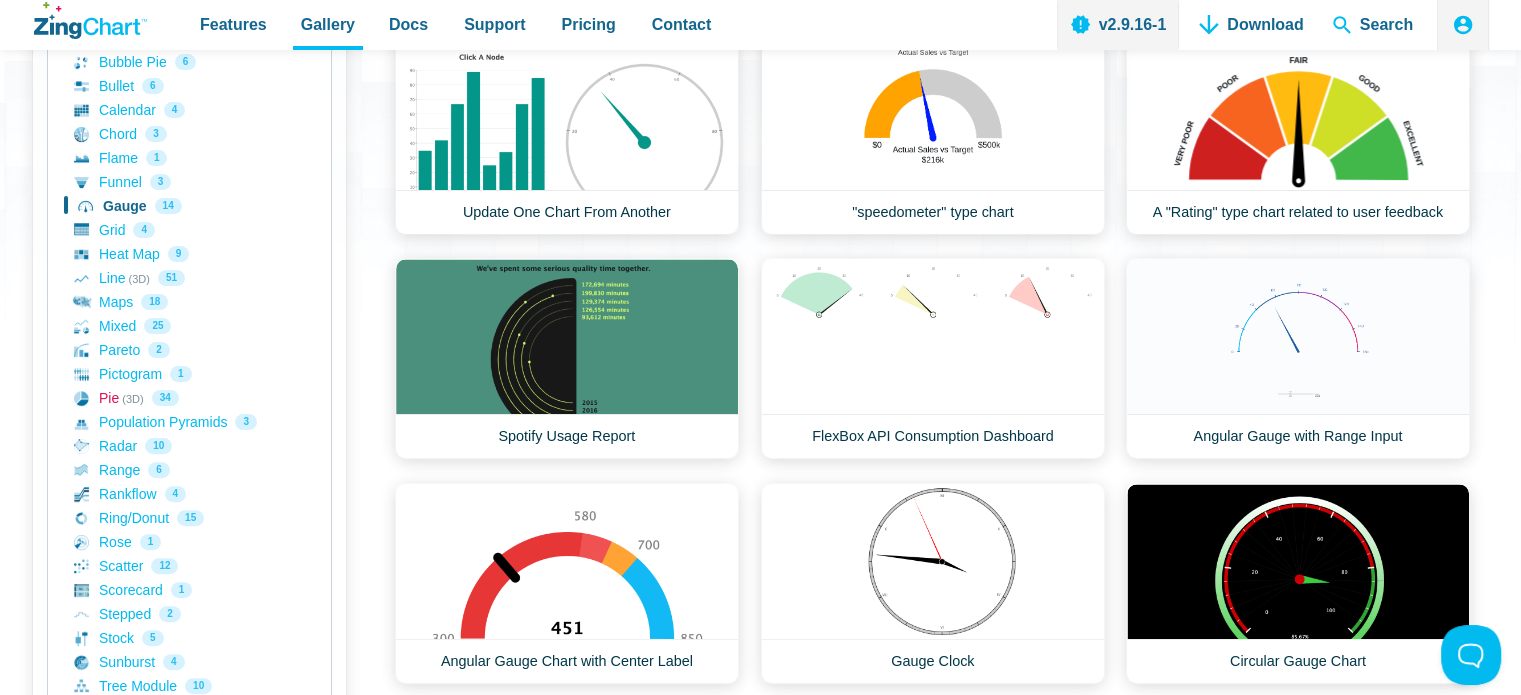 click on "Pie  (3D)
34" at bounding box center [189, 398] 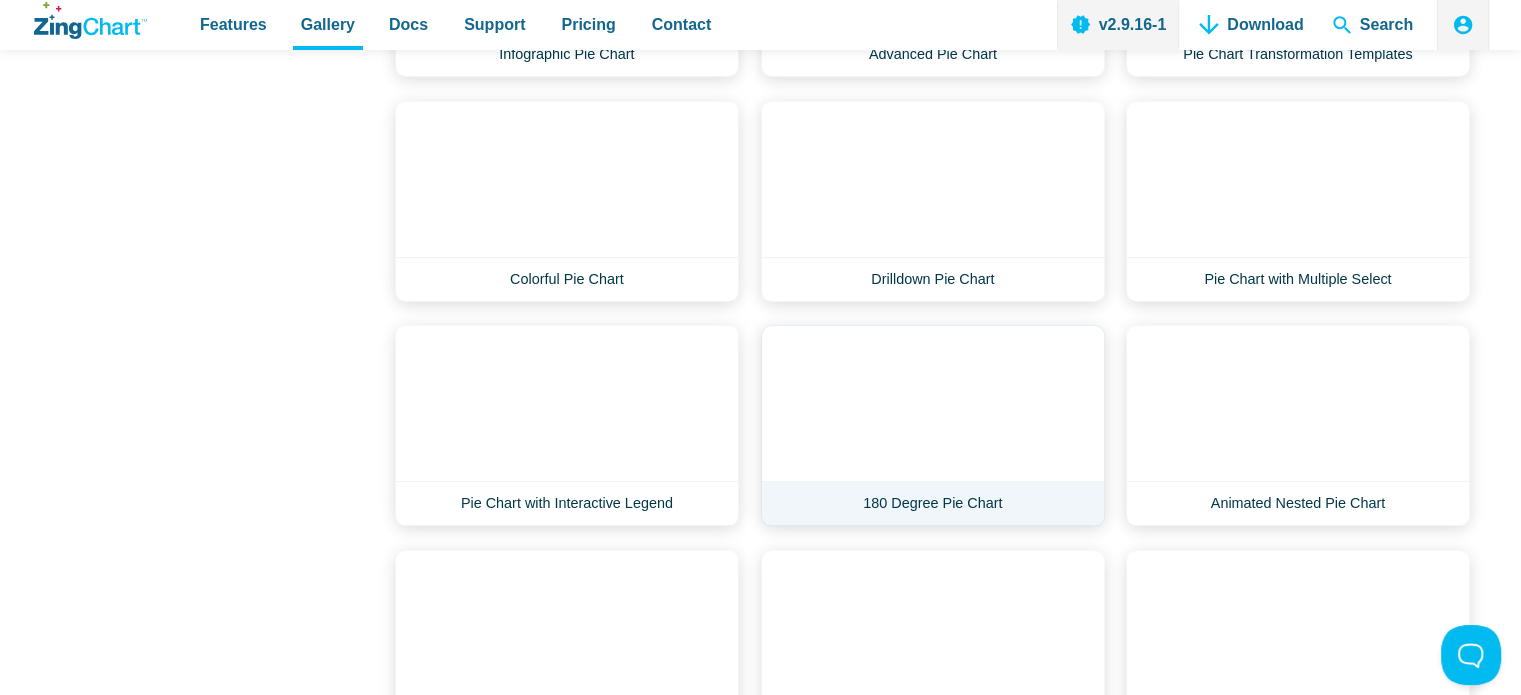 scroll, scrollTop: 2000, scrollLeft: 0, axis: vertical 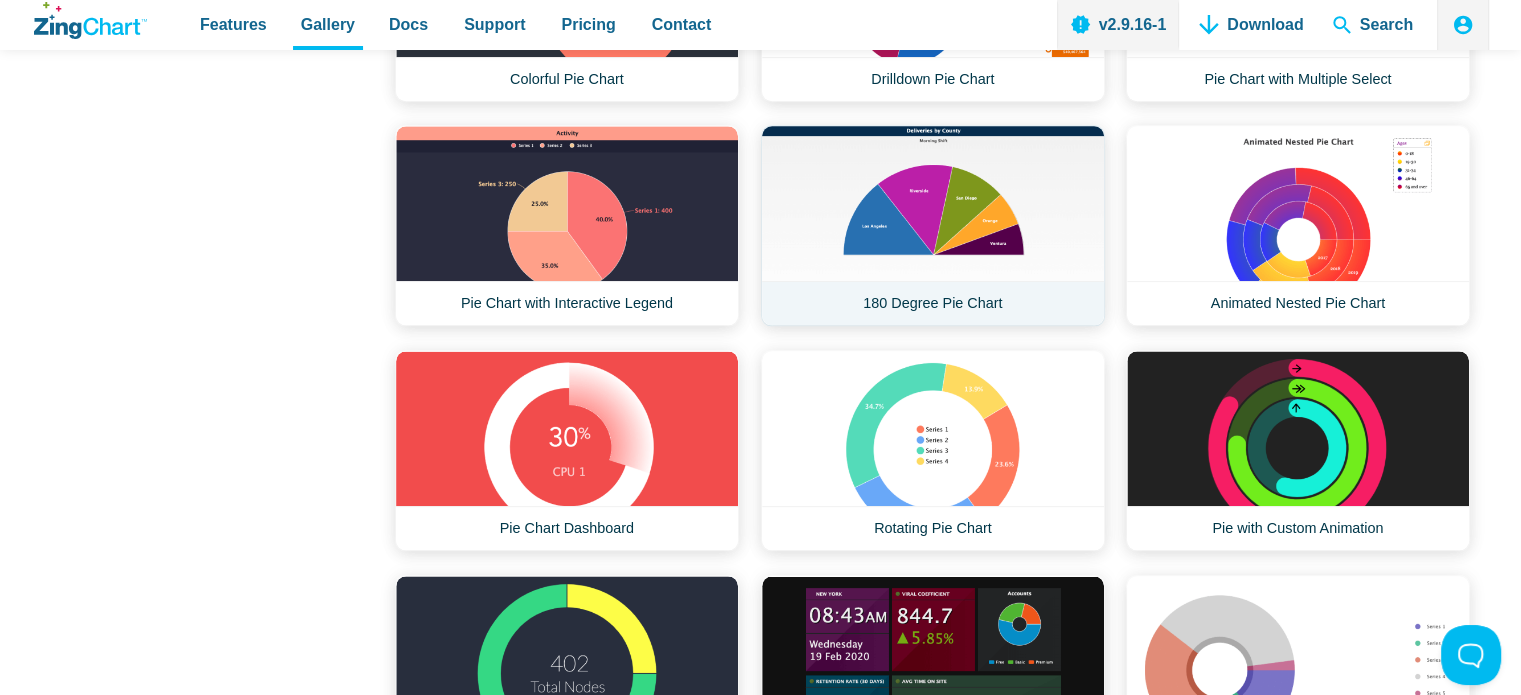 click on "180 Degree Pie Chart" at bounding box center (933, 225) 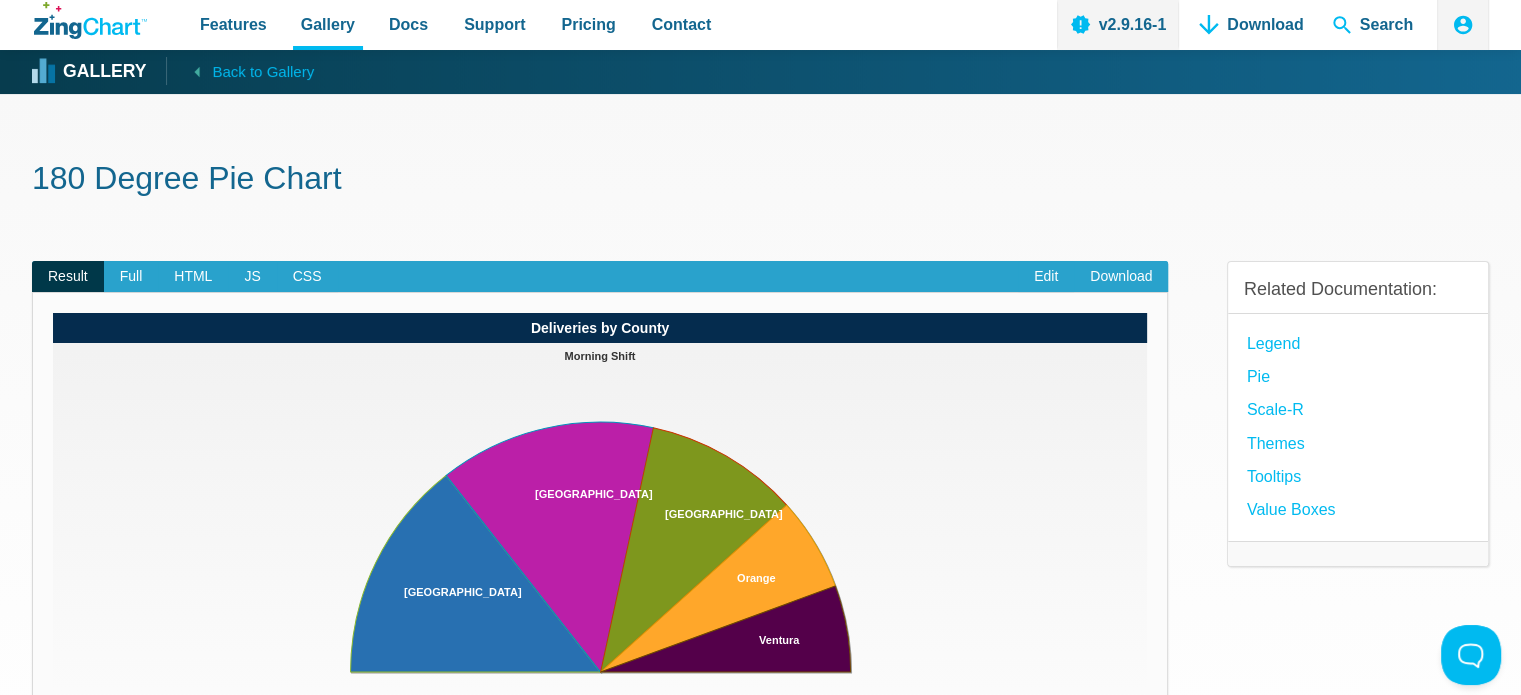 scroll, scrollTop: 0, scrollLeft: 0, axis: both 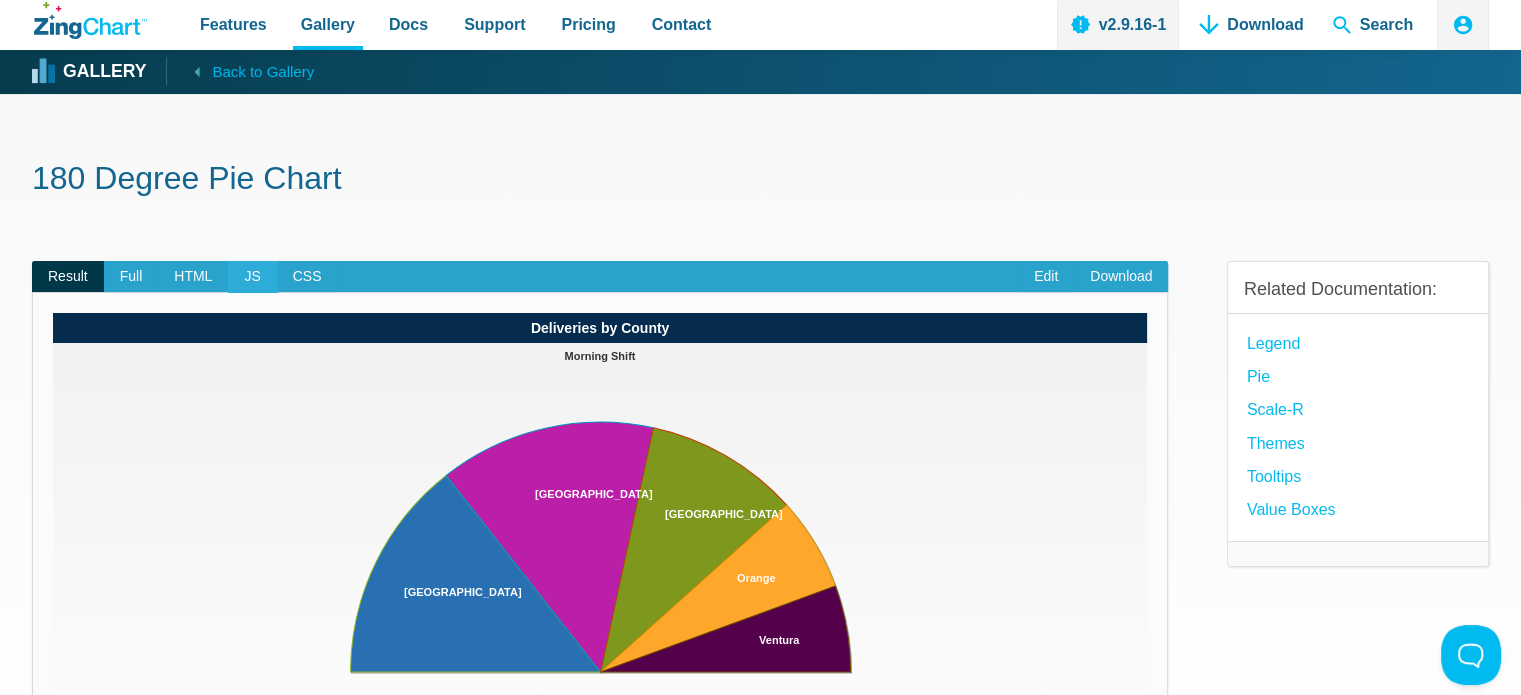 click on "JS" at bounding box center (252, 277) 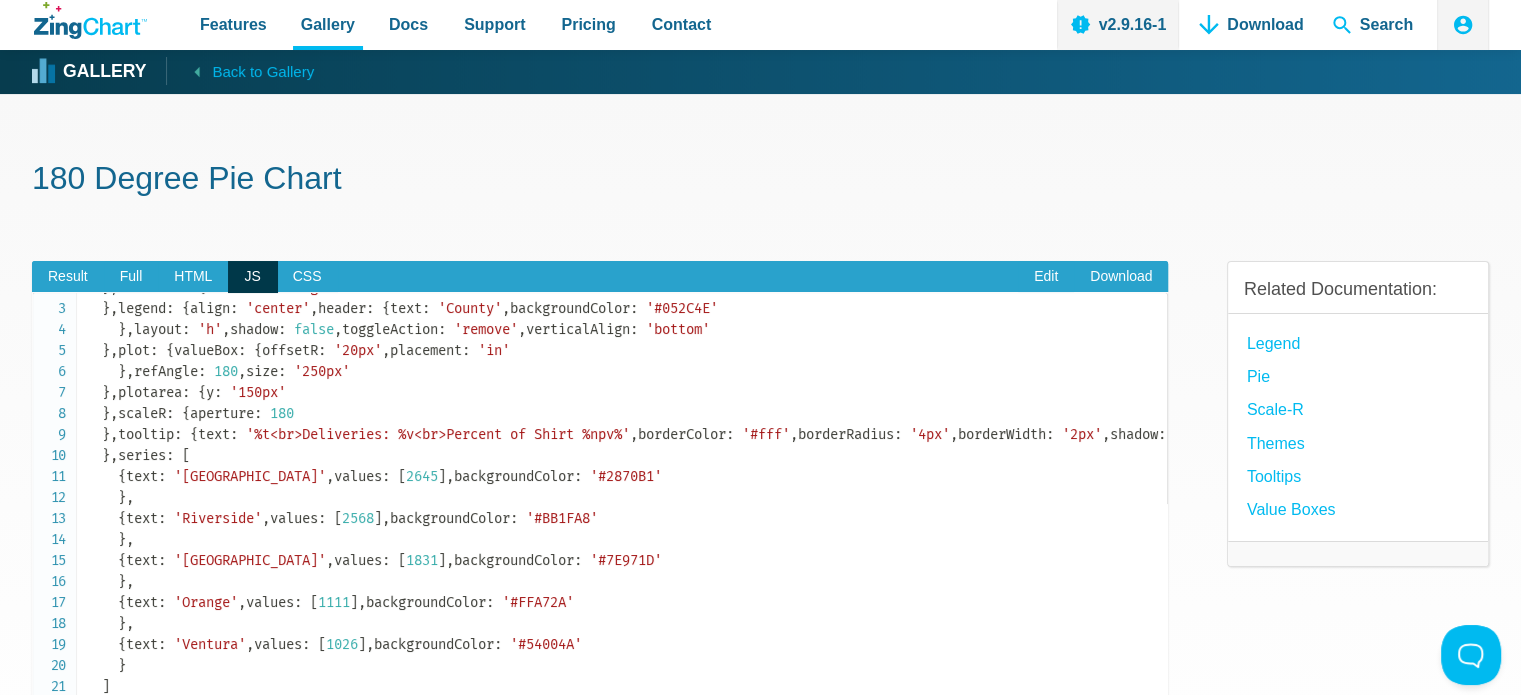 scroll, scrollTop: 0, scrollLeft: 0, axis: both 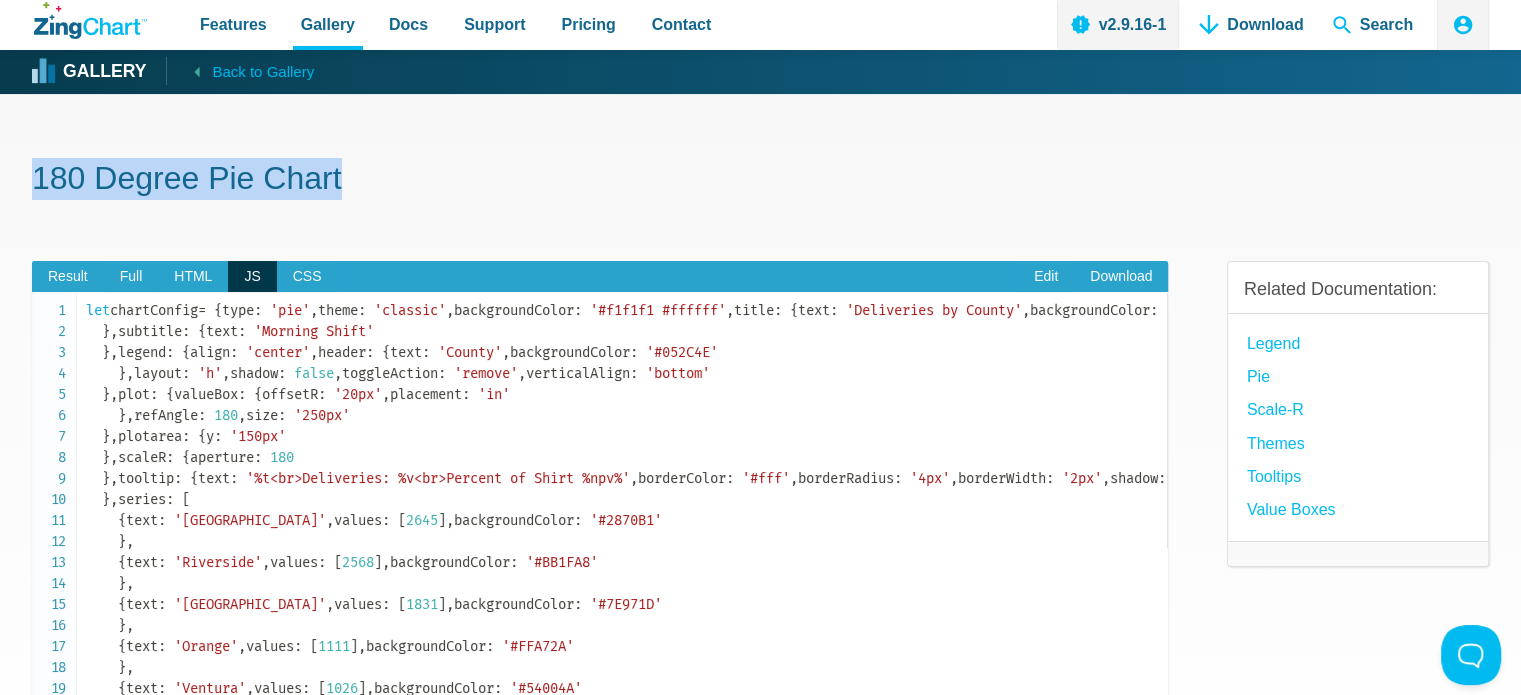 drag, startPoint x: 37, startPoint y: 184, endPoint x: 362, endPoint y: 183, distance: 325.00153 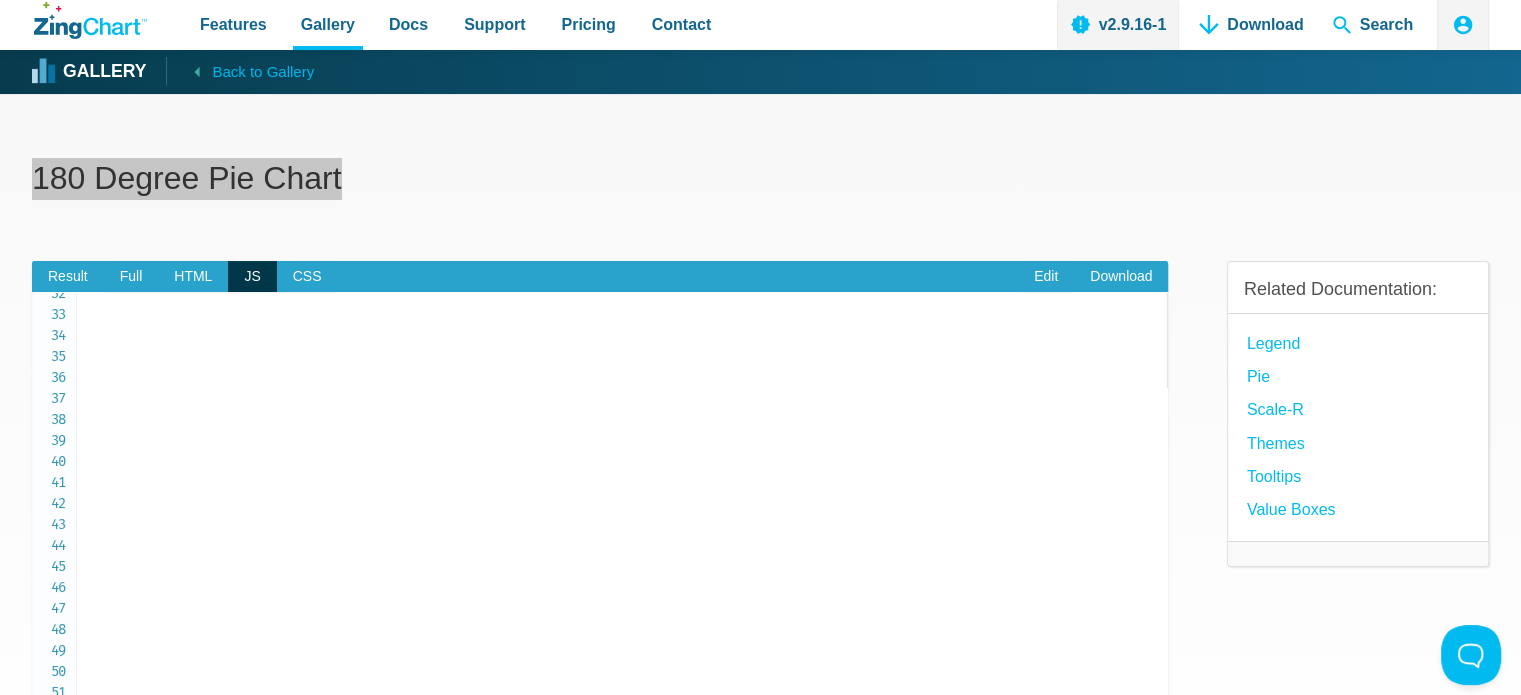 scroll, scrollTop: 800, scrollLeft: 0, axis: vertical 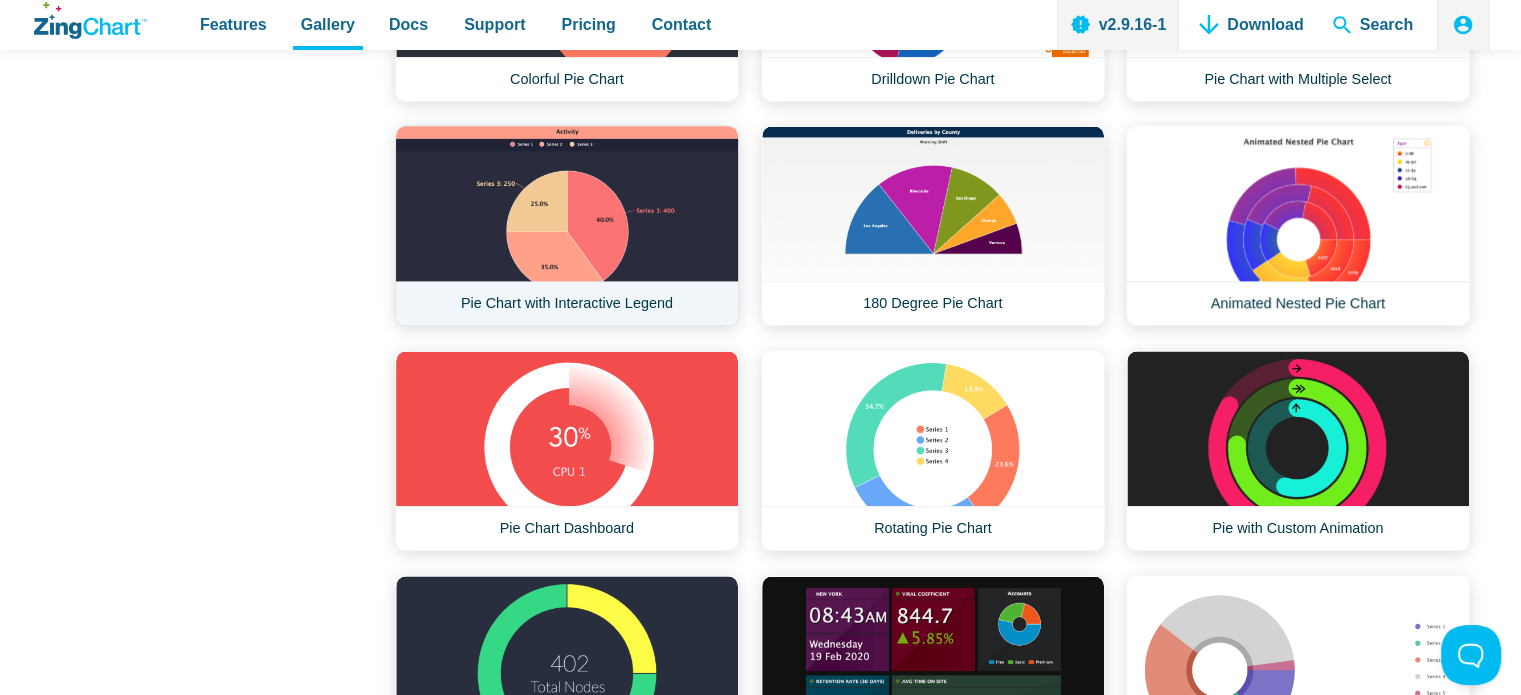 click on "Pie Chart with Interactive Legend" at bounding box center [567, 225] 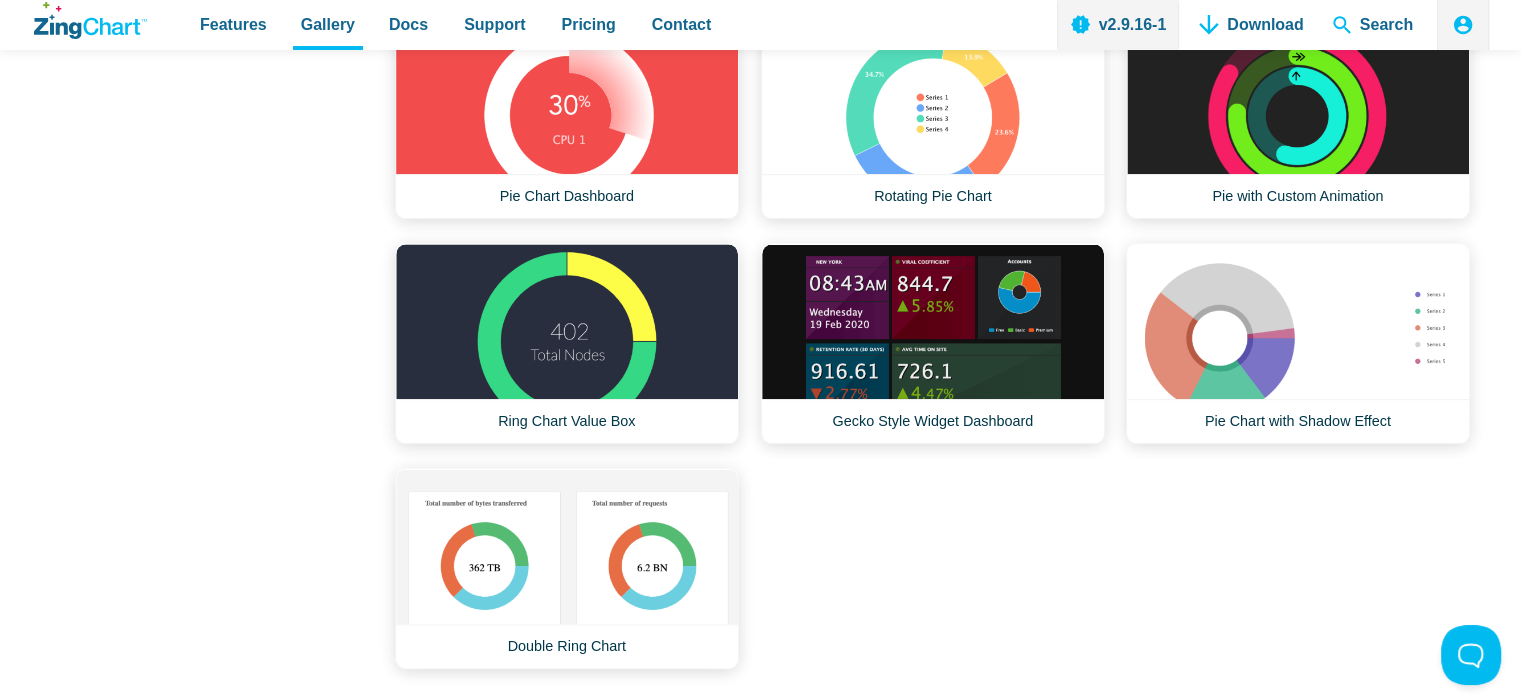 scroll, scrollTop: 2400, scrollLeft: 0, axis: vertical 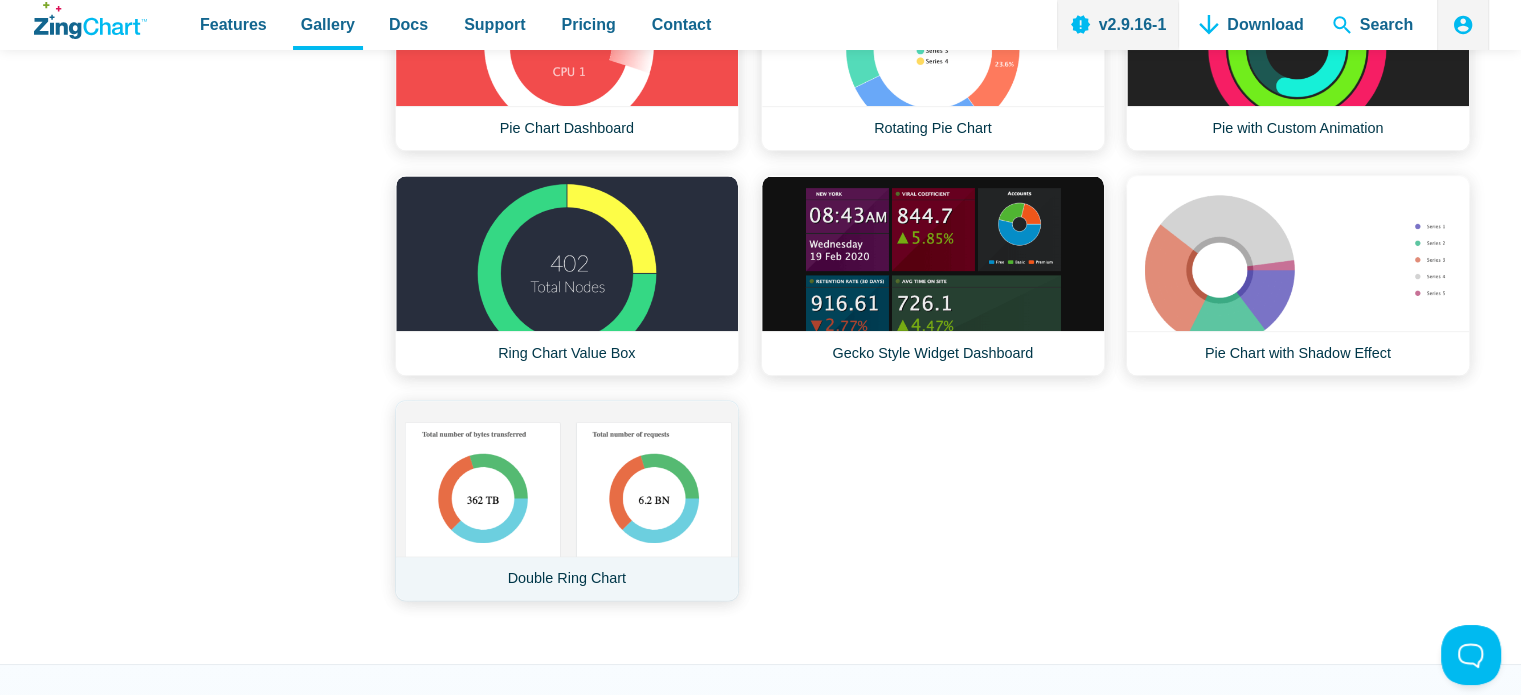 click on "Double Ring Chart" at bounding box center (567, 500) 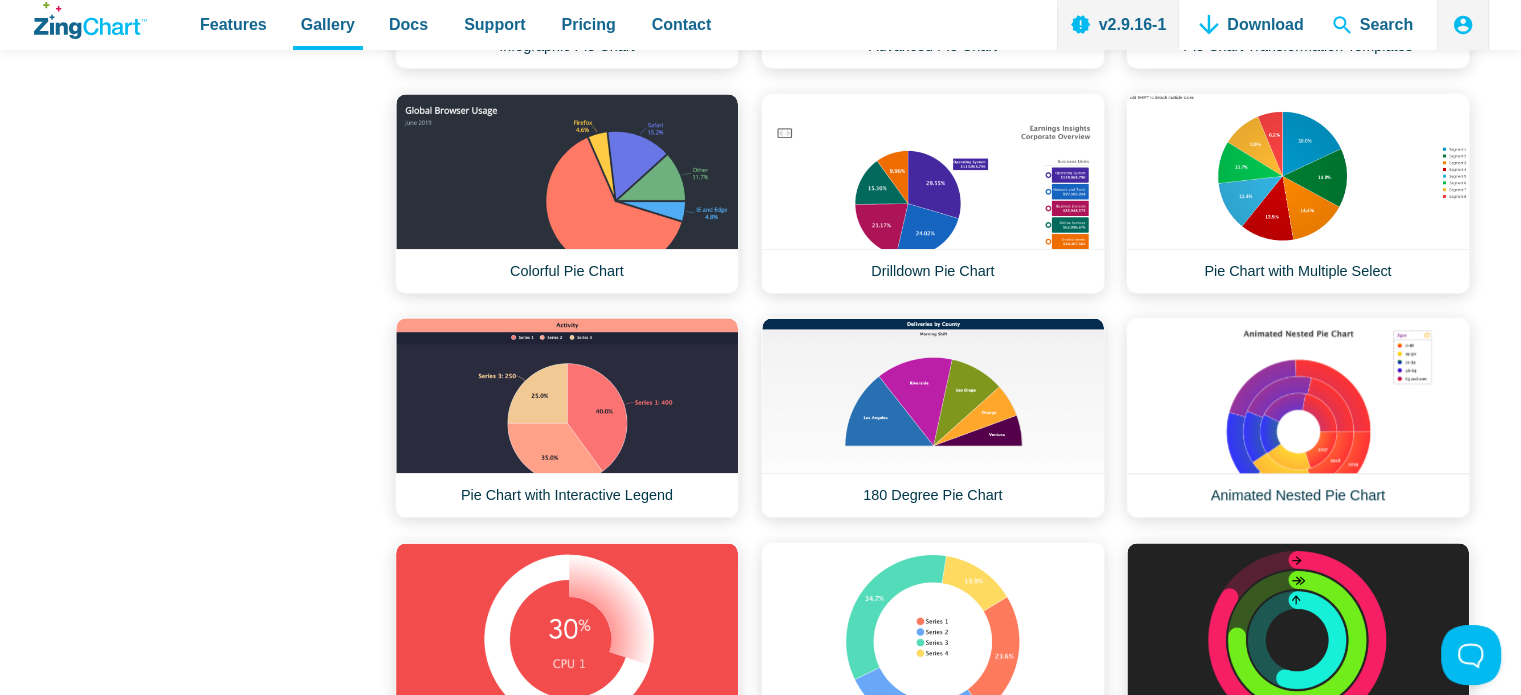 scroll, scrollTop: 1800, scrollLeft: 0, axis: vertical 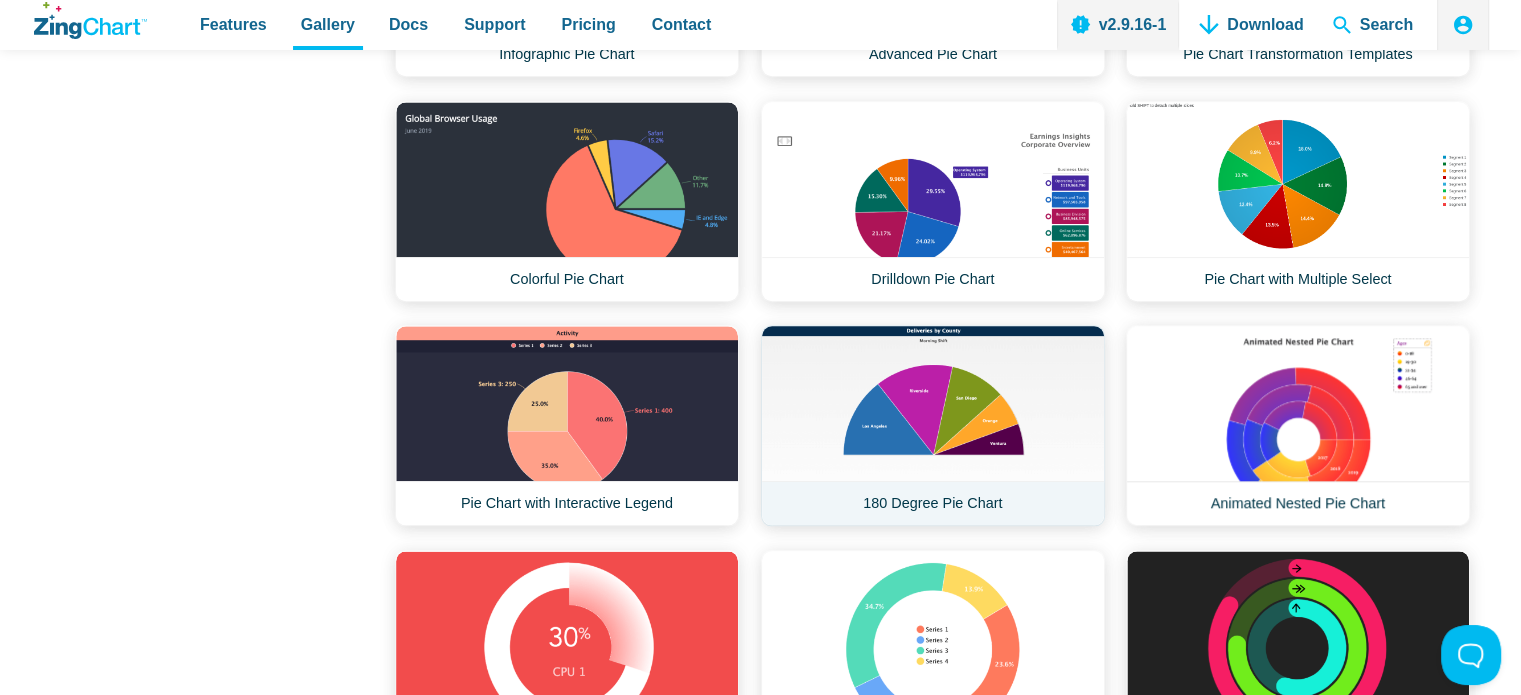 click on "180 Degree Pie Chart" at bounding box center (933, 425) 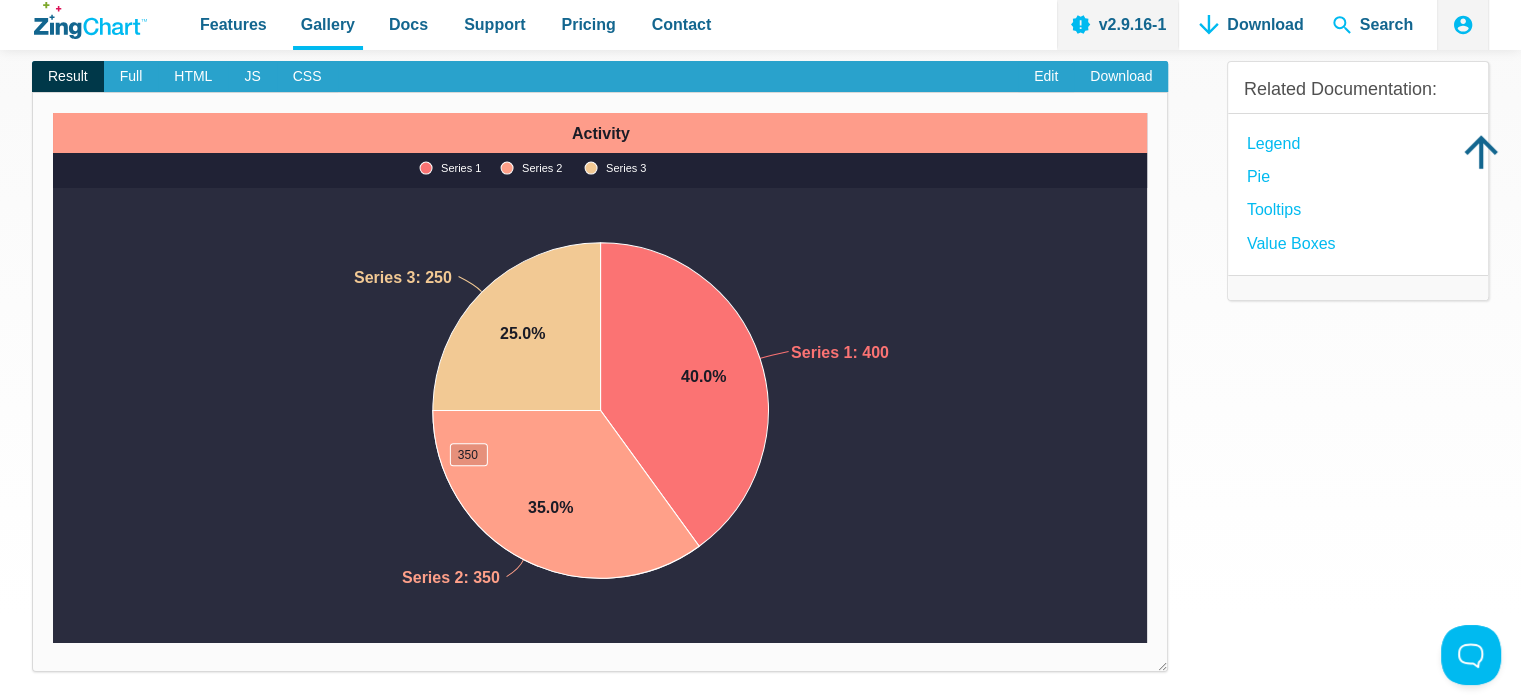 scroll, scrollTop: 0, scrollLeft: 0, axis: both 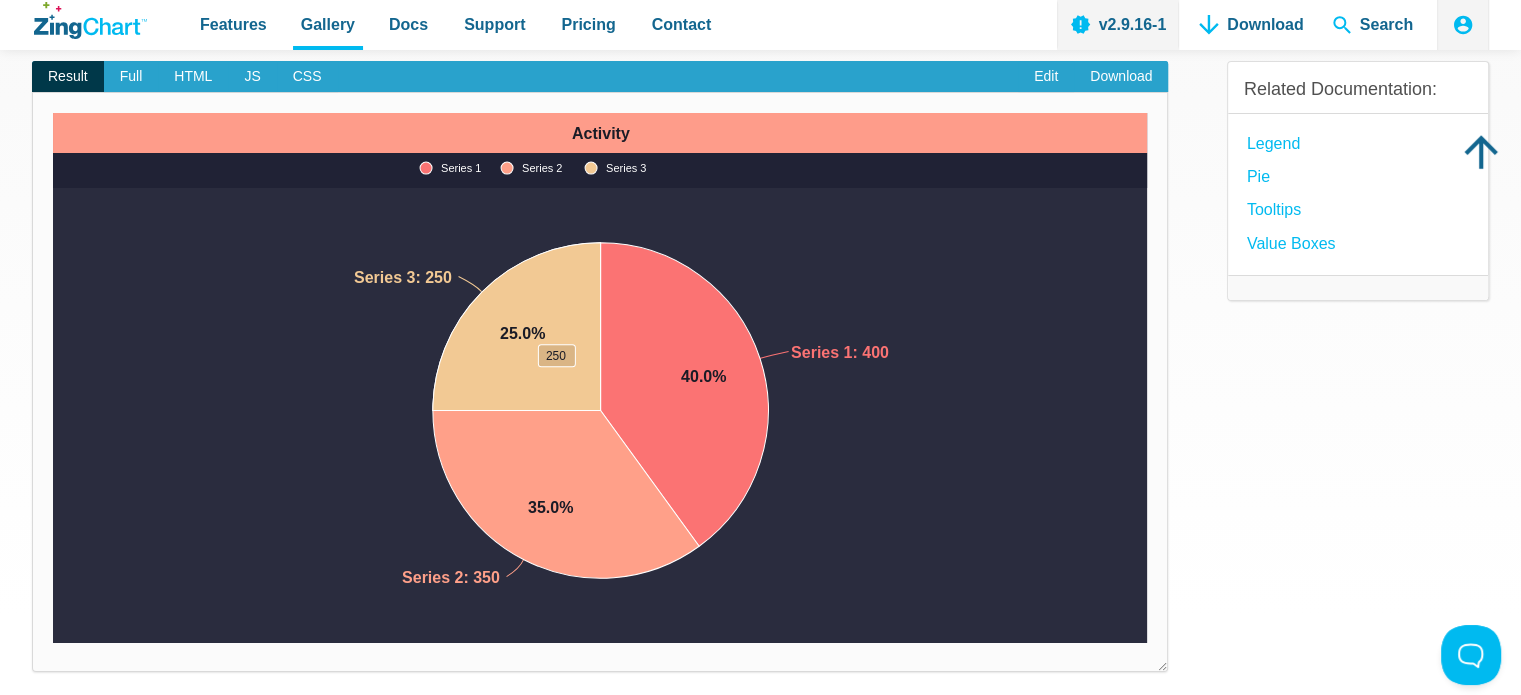 click at bounding box center (53, 643) 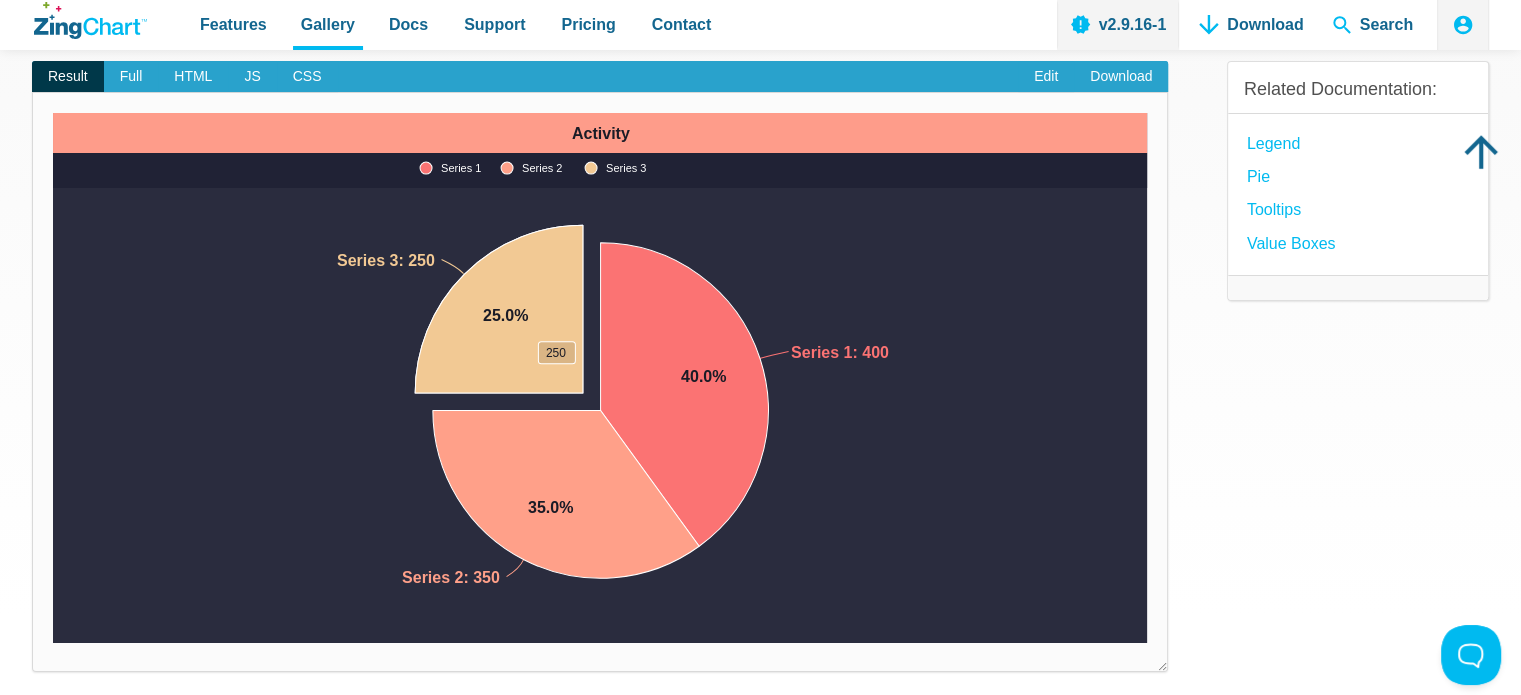 click at bounding box center [53, 643] 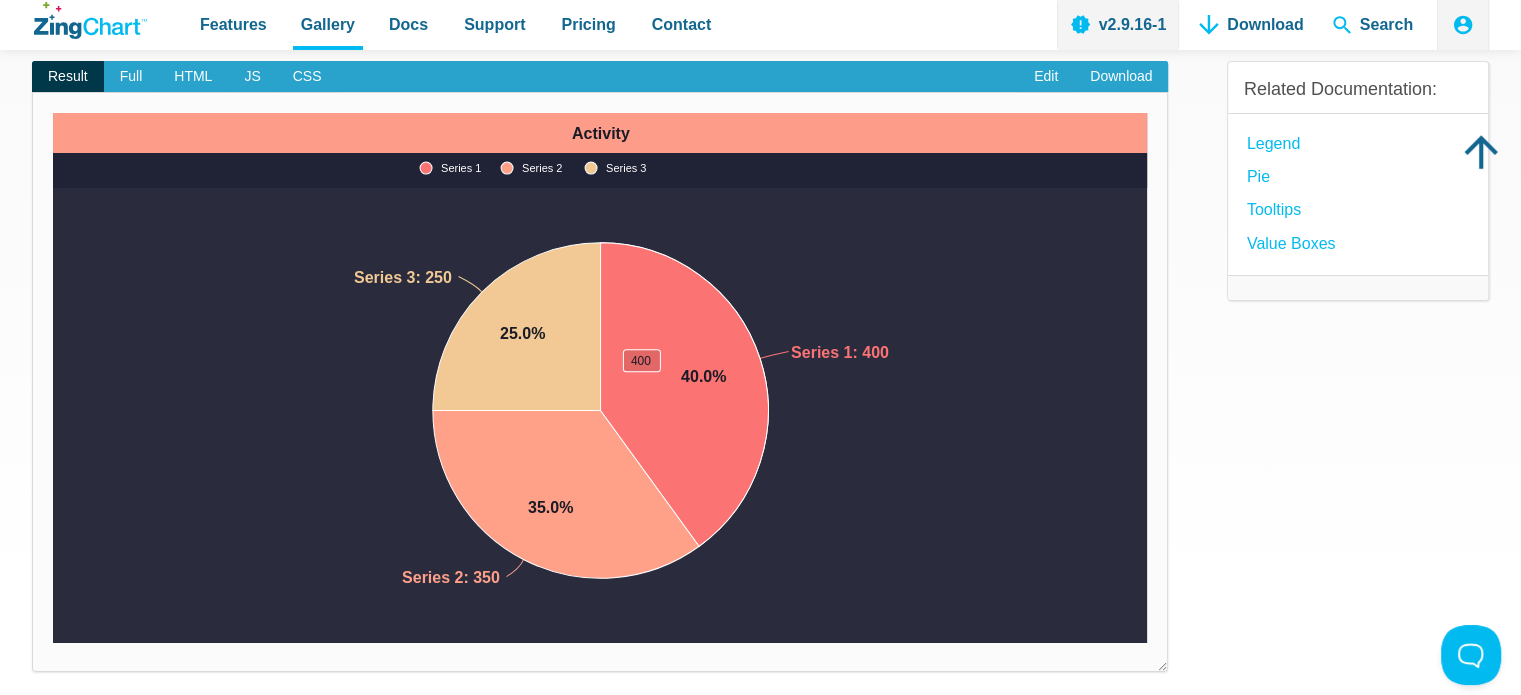 click at bounding box center [53, 643] 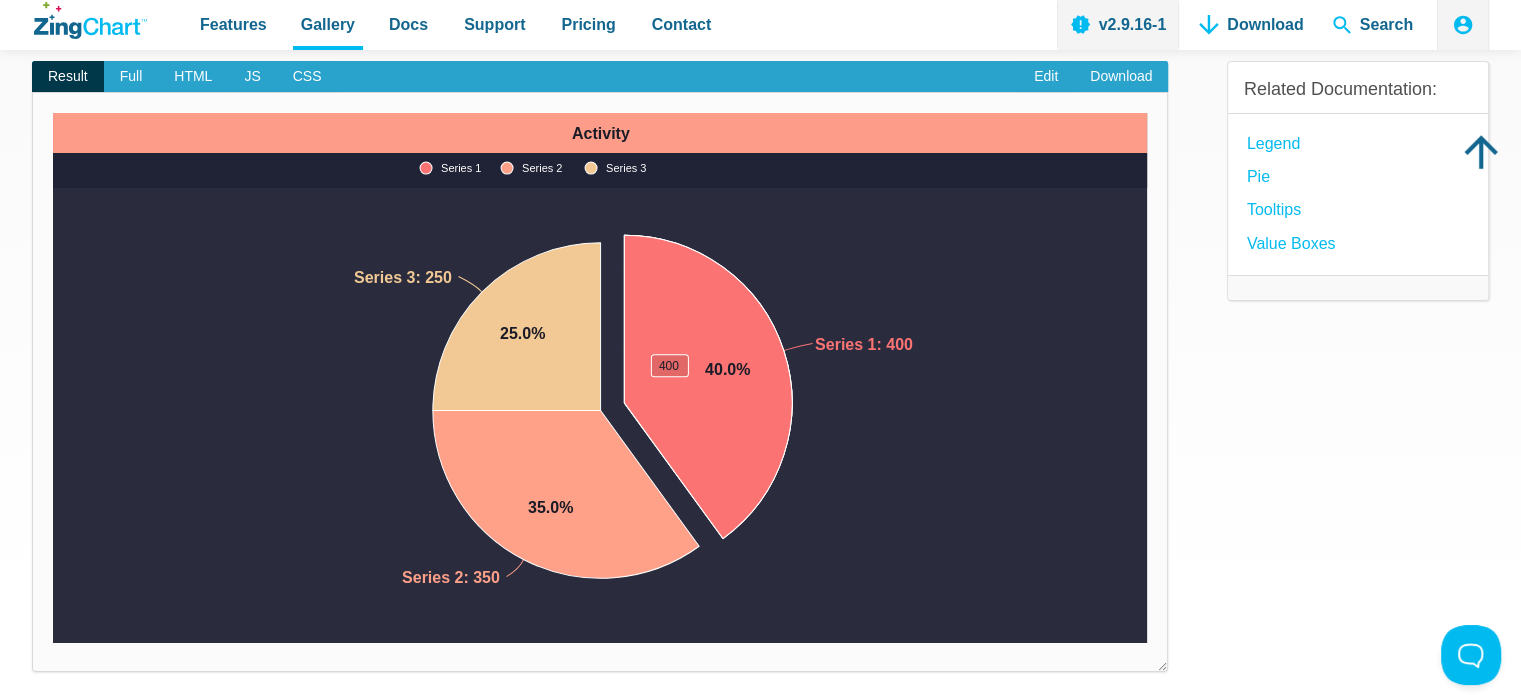 click at bounding box center [53, 643] 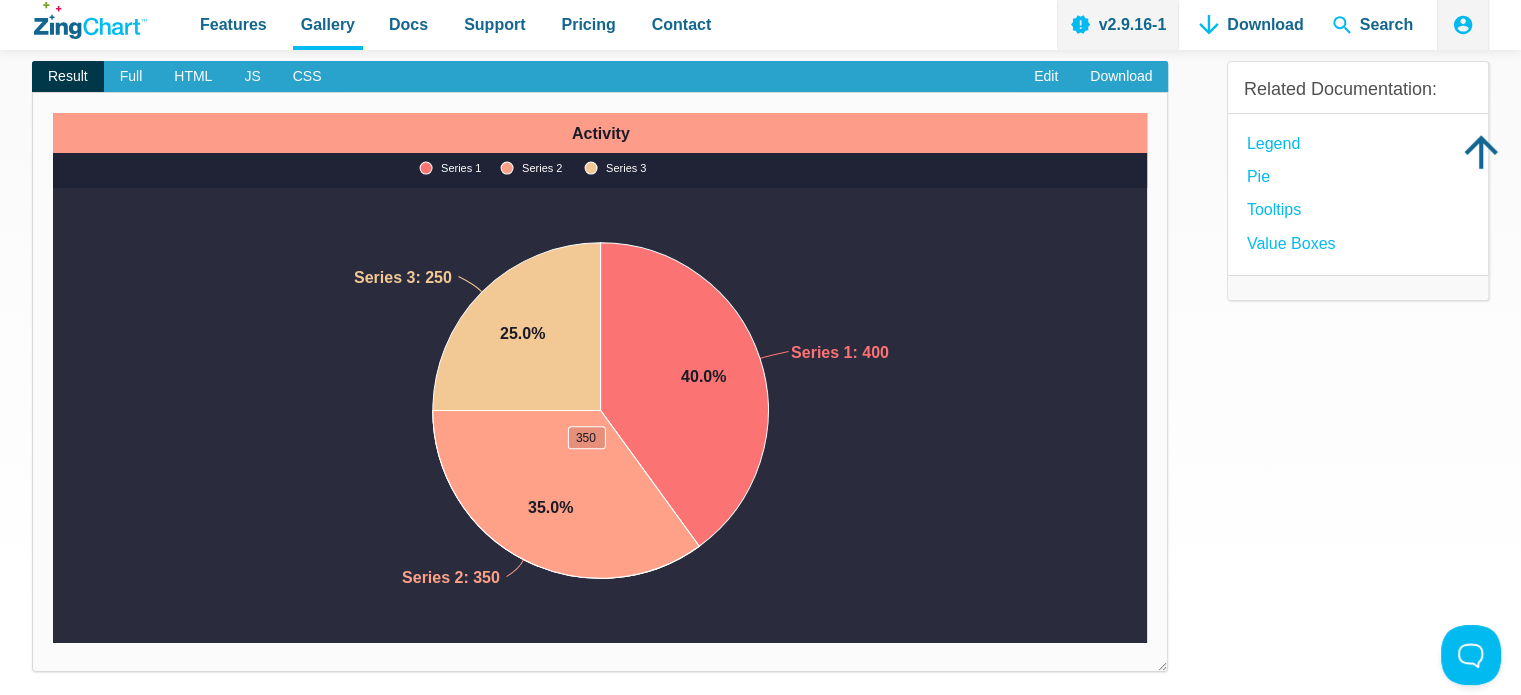 click at bounding box center [53, 643] 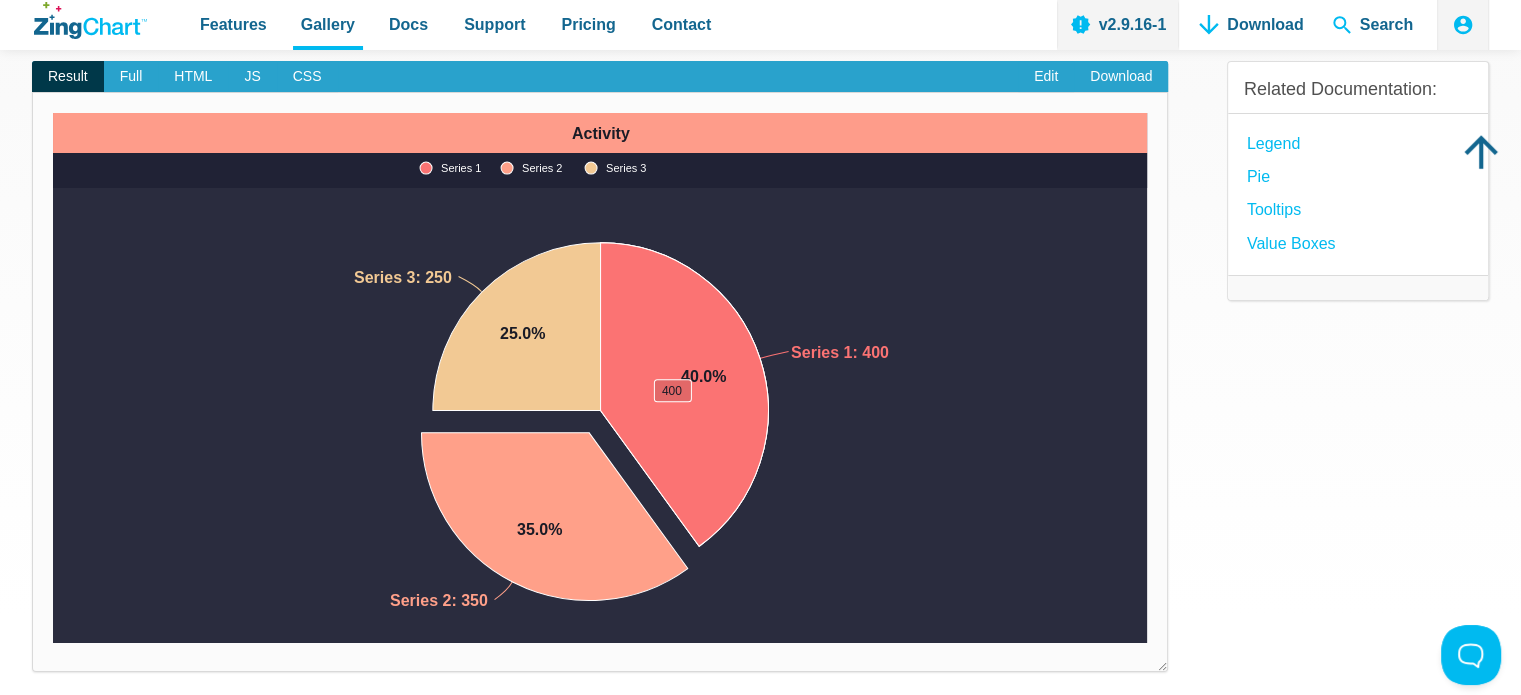 click at bounding box center [53, 643] 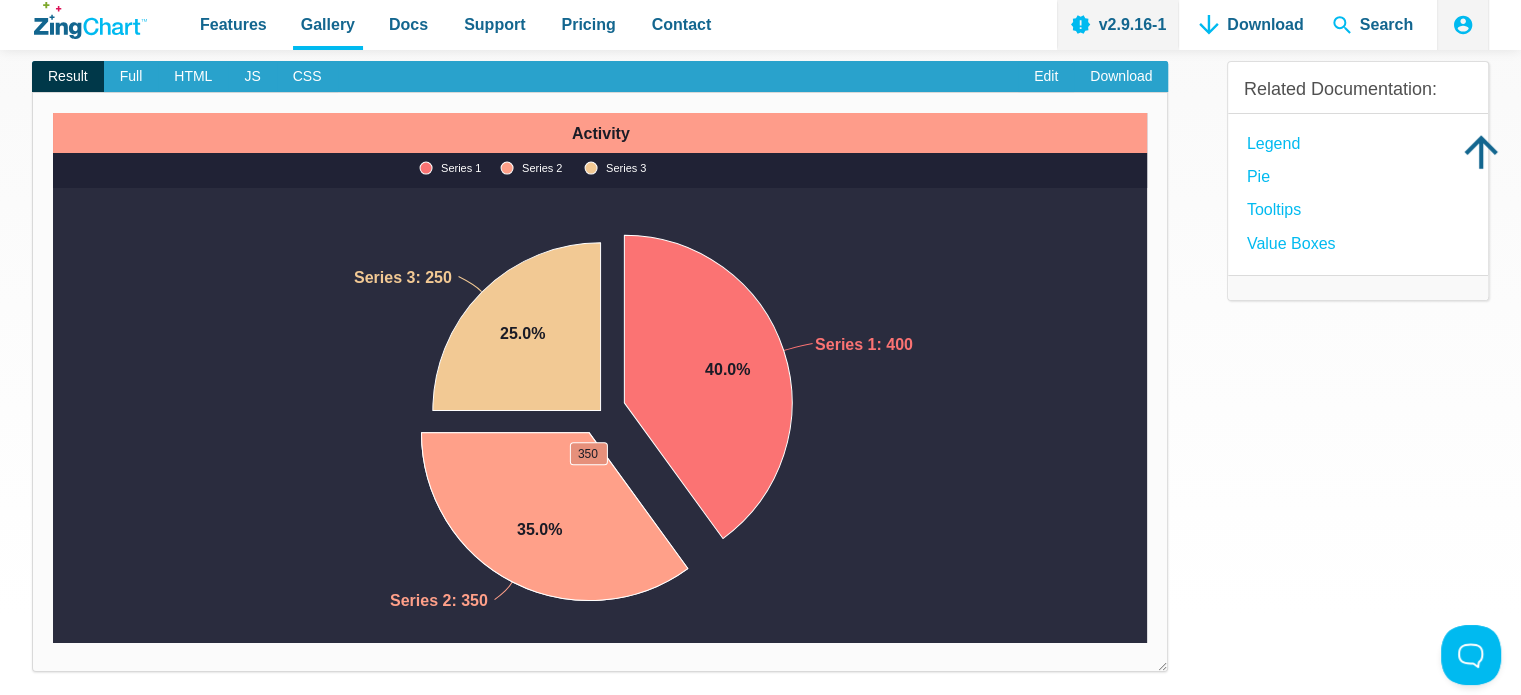 click at bounding box center [53, 643] 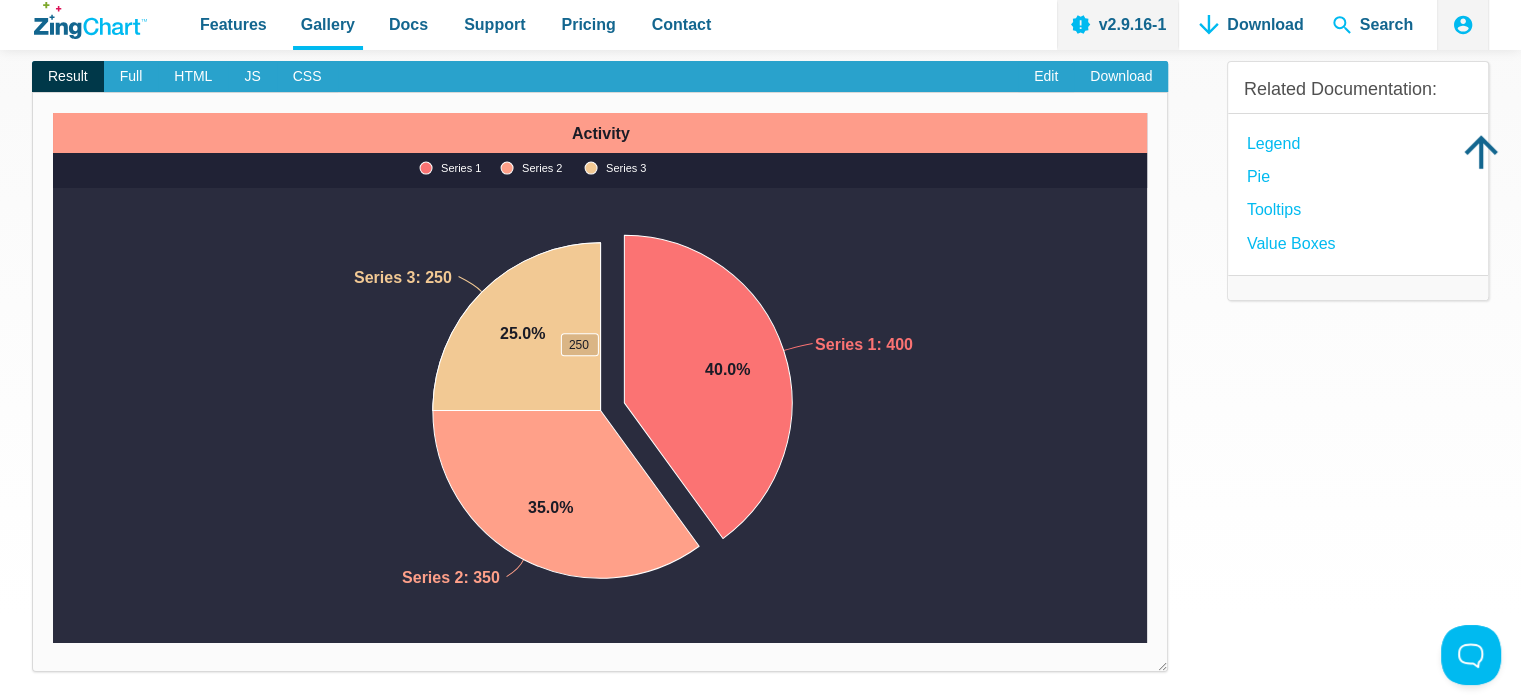 click at bounding box center [53, 643] 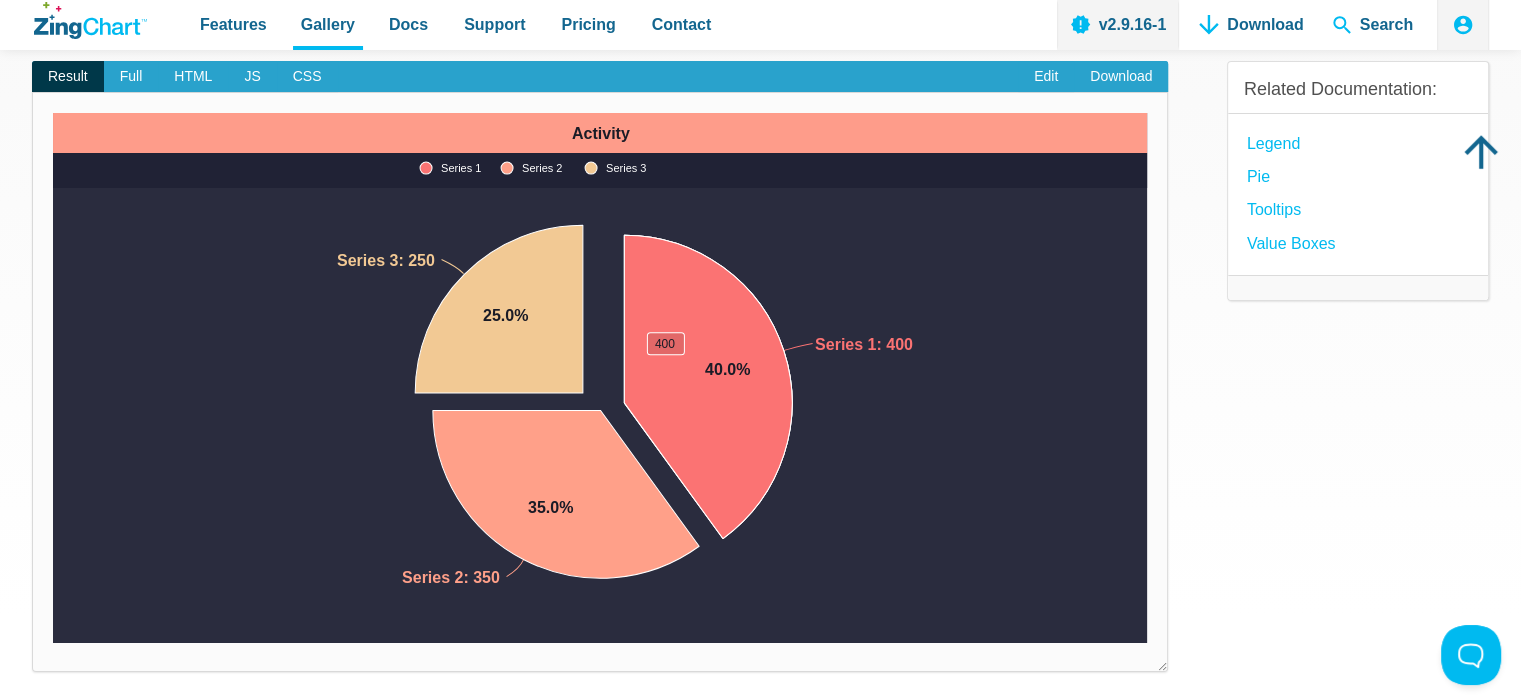 click at bounding box center (53, 643) 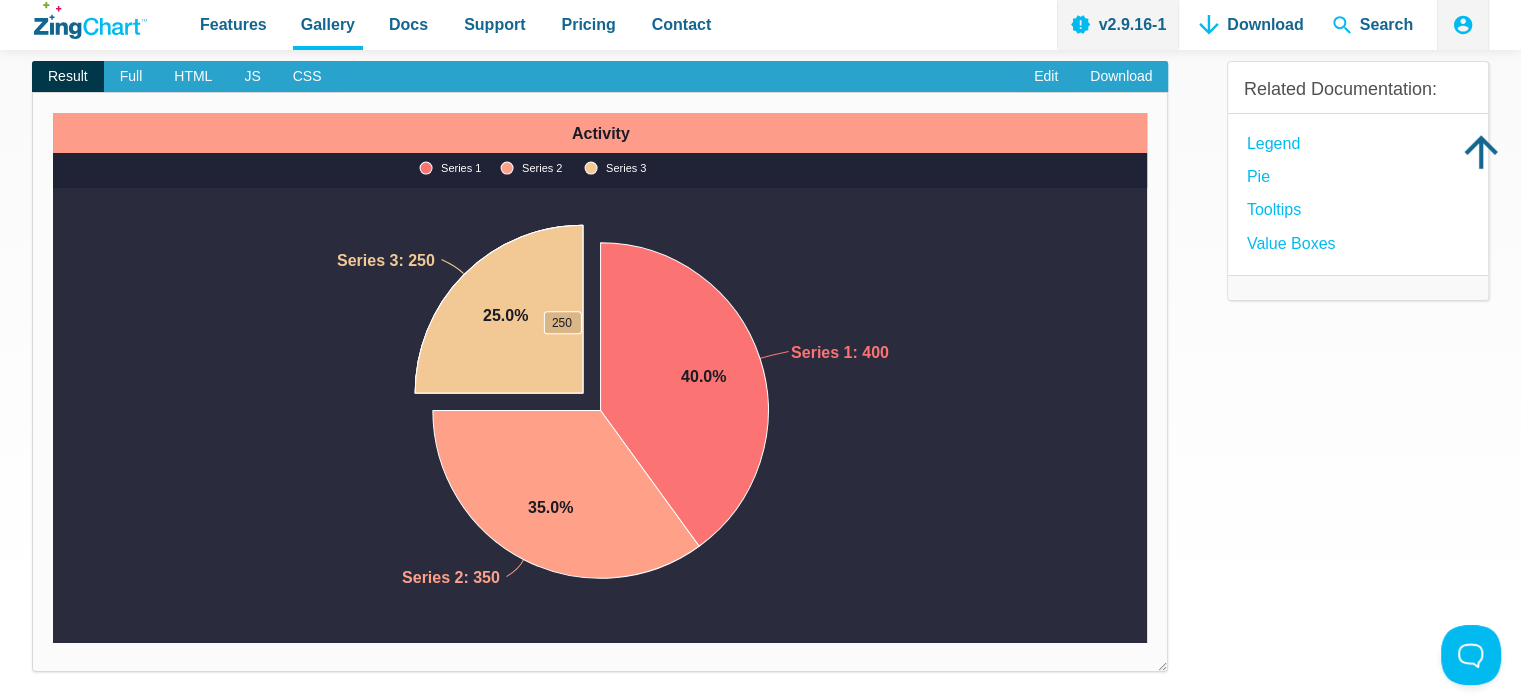 click at bounding box center [53, 643] 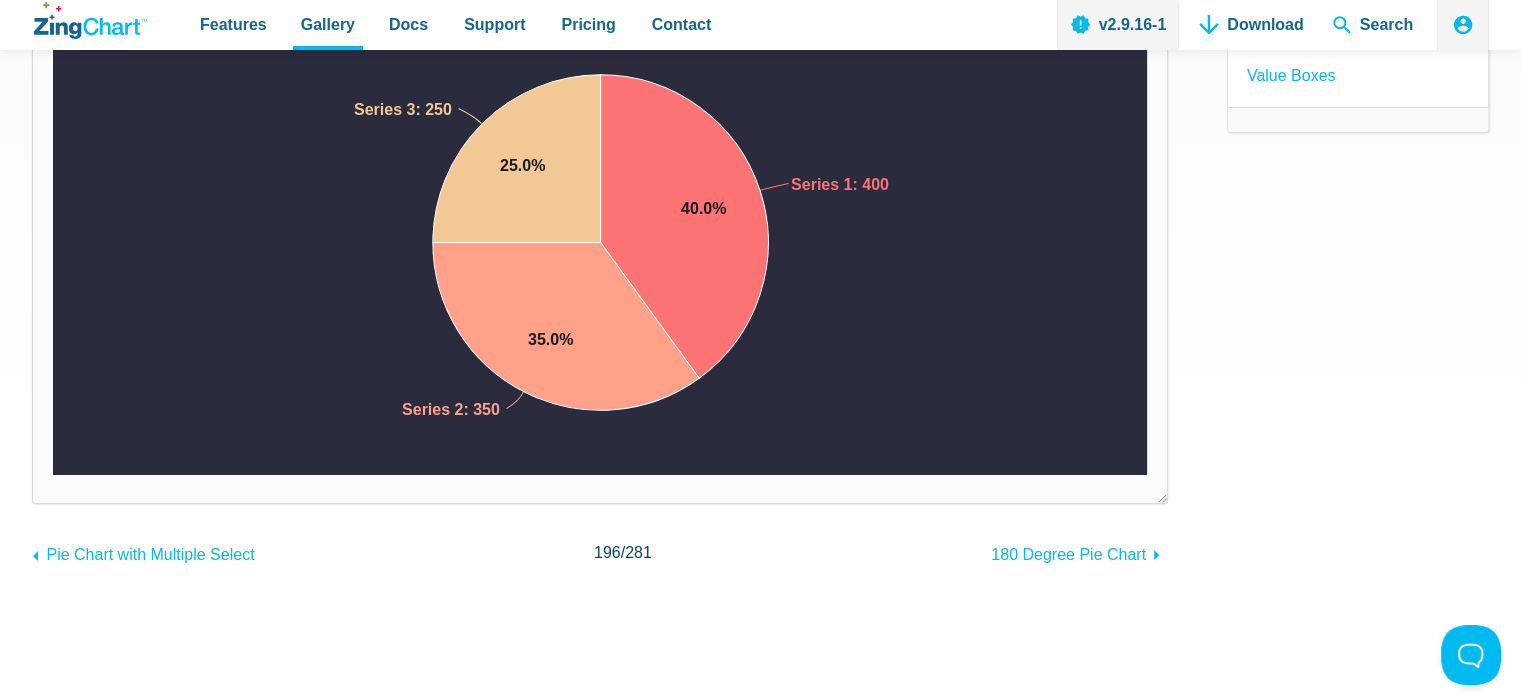 scroll, scrollTop: 400, scrollLeft: 0, axis: vertical 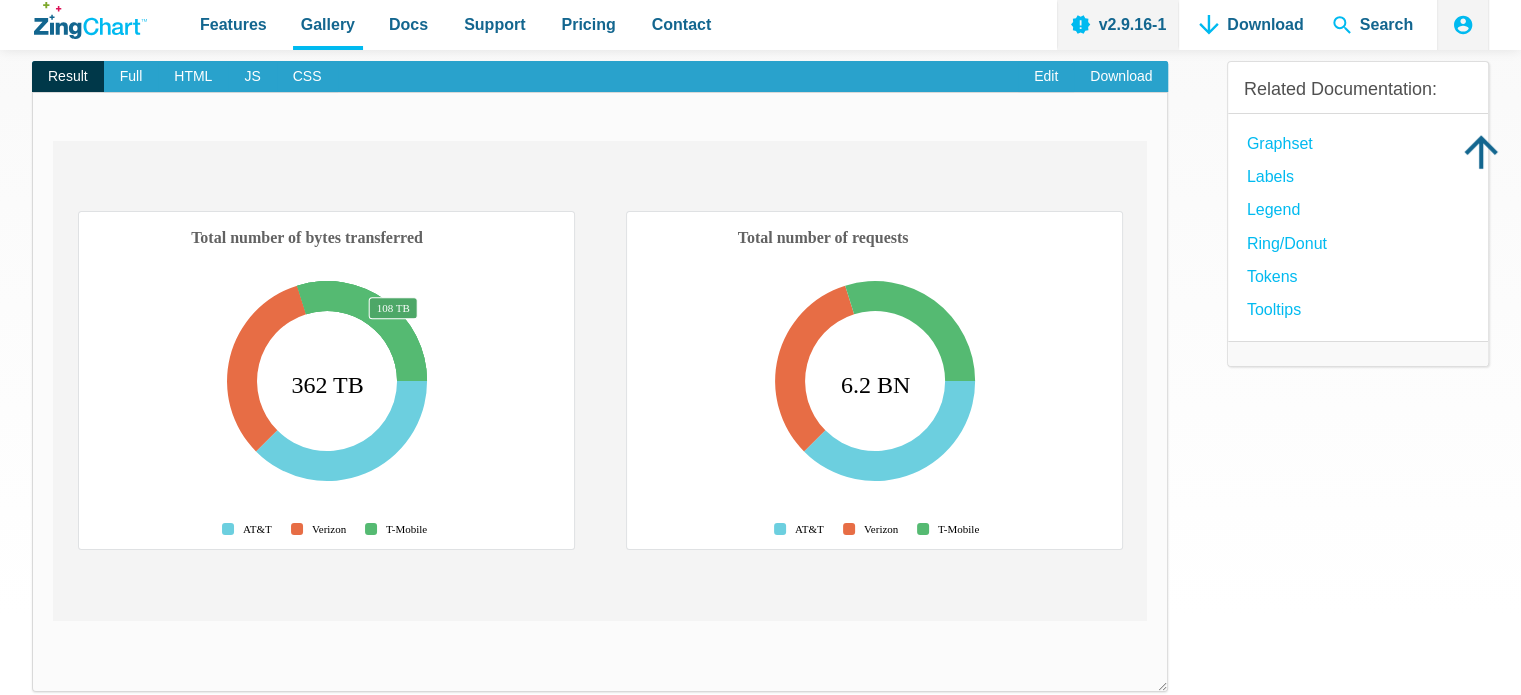 click at bounding box center (53, 621) 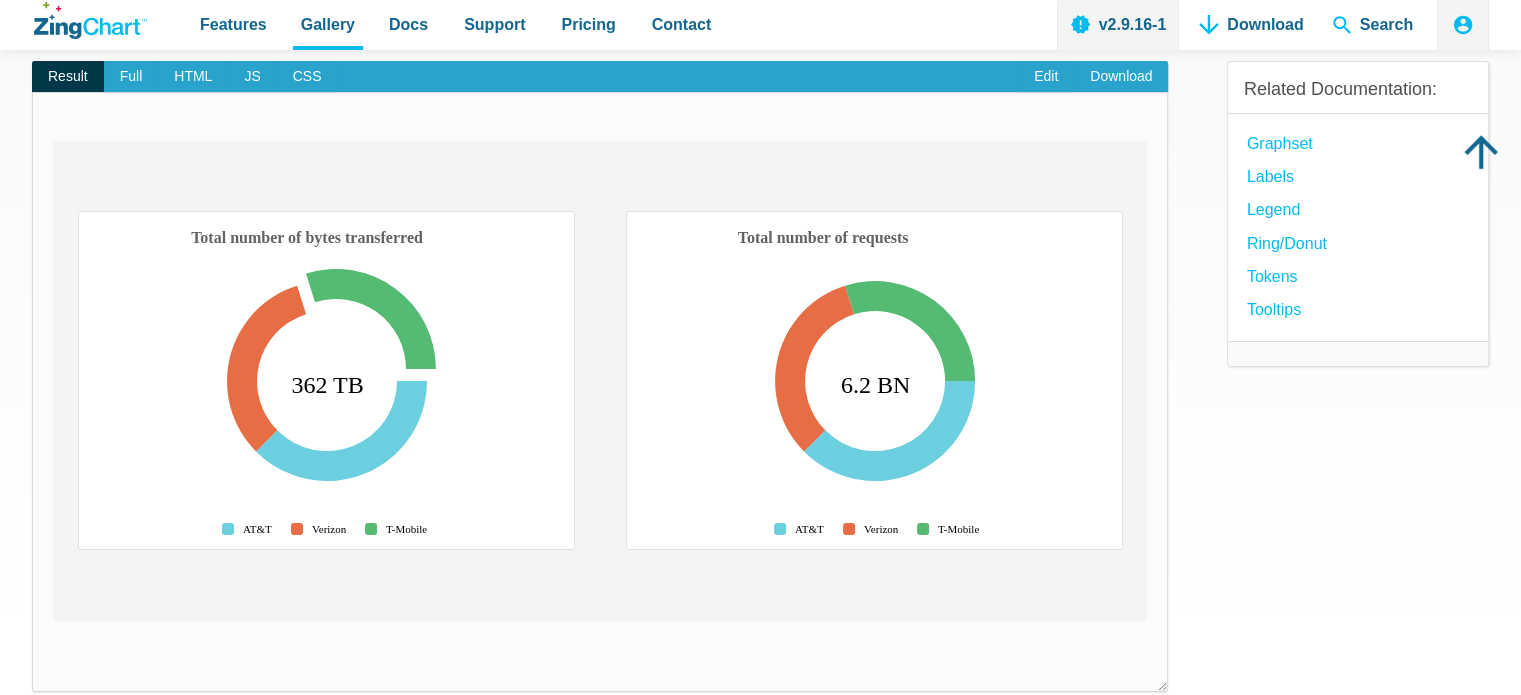 scroll, scrollTop: 0, scrollLeft: 0, axis: both 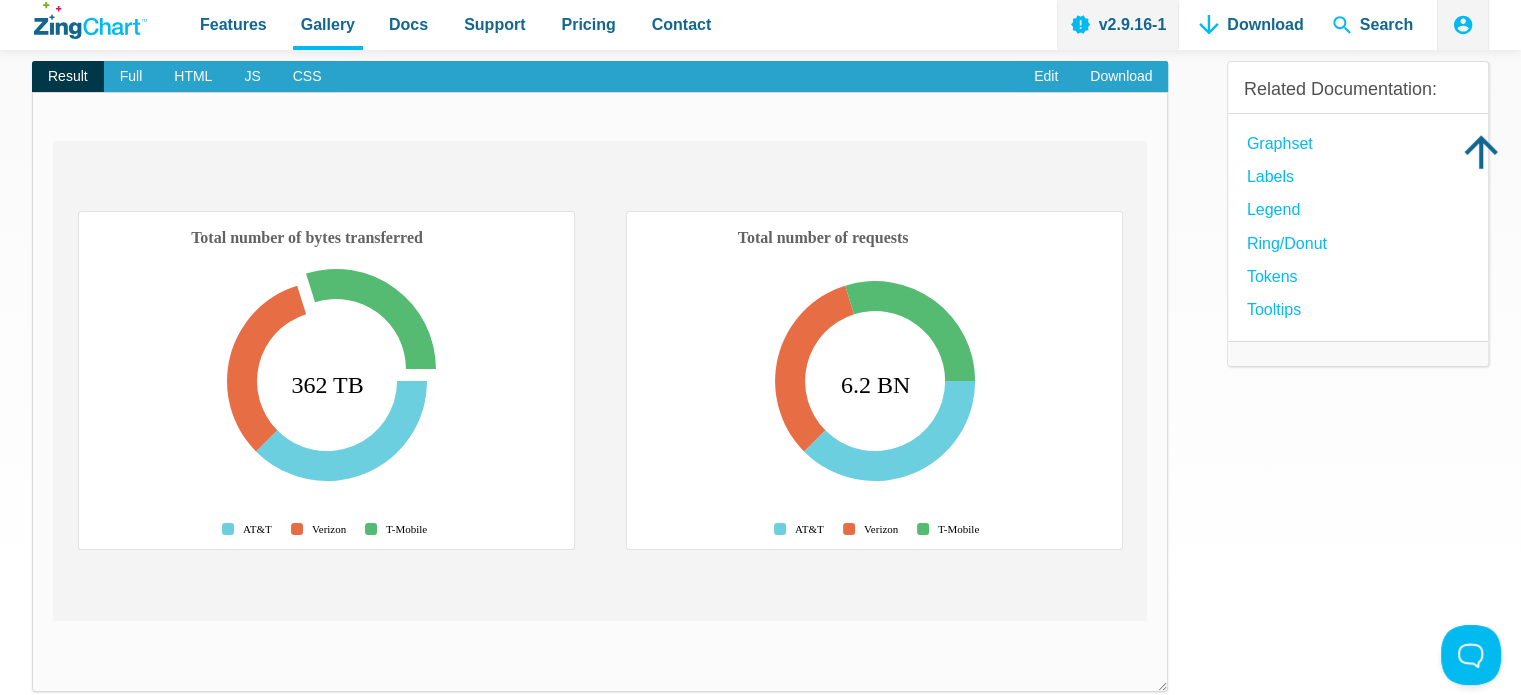 click at bounding box center [600, 381] 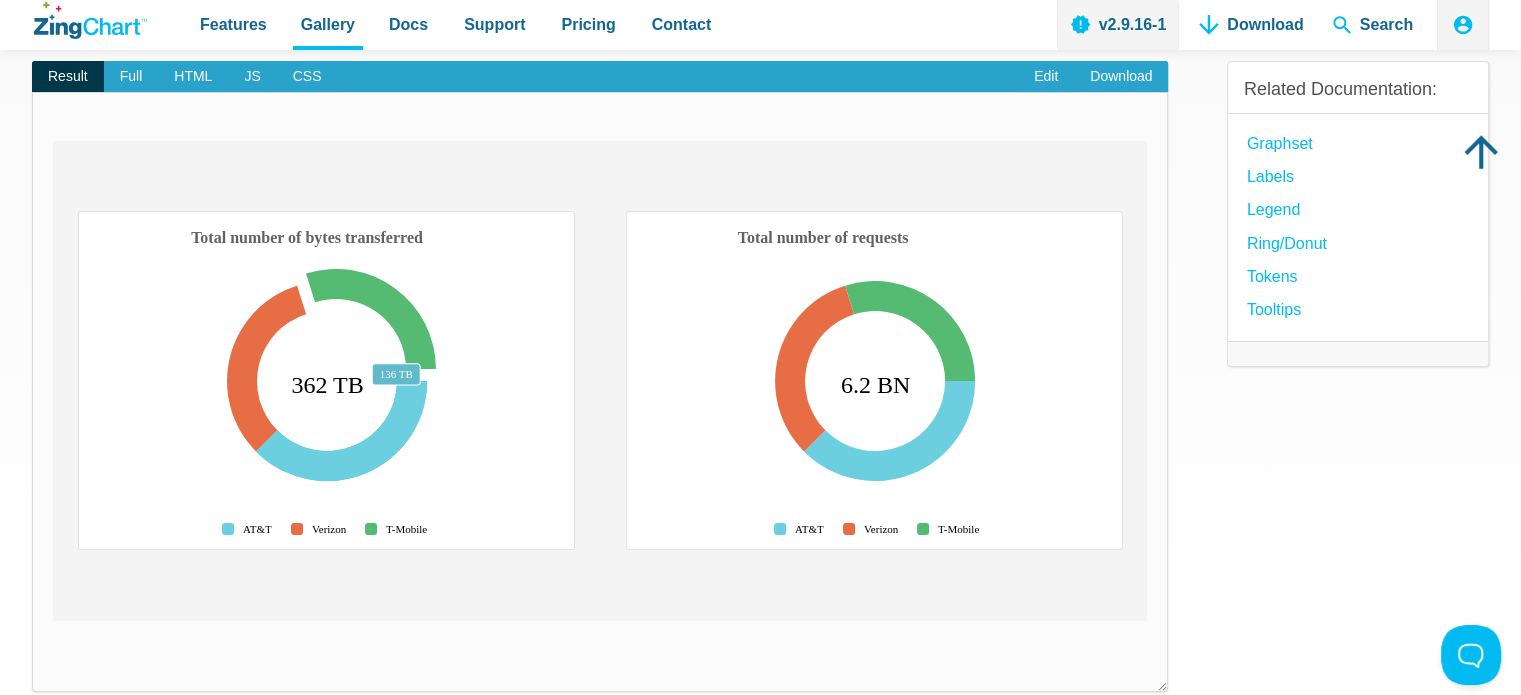 click at bounding box center (53, 621) 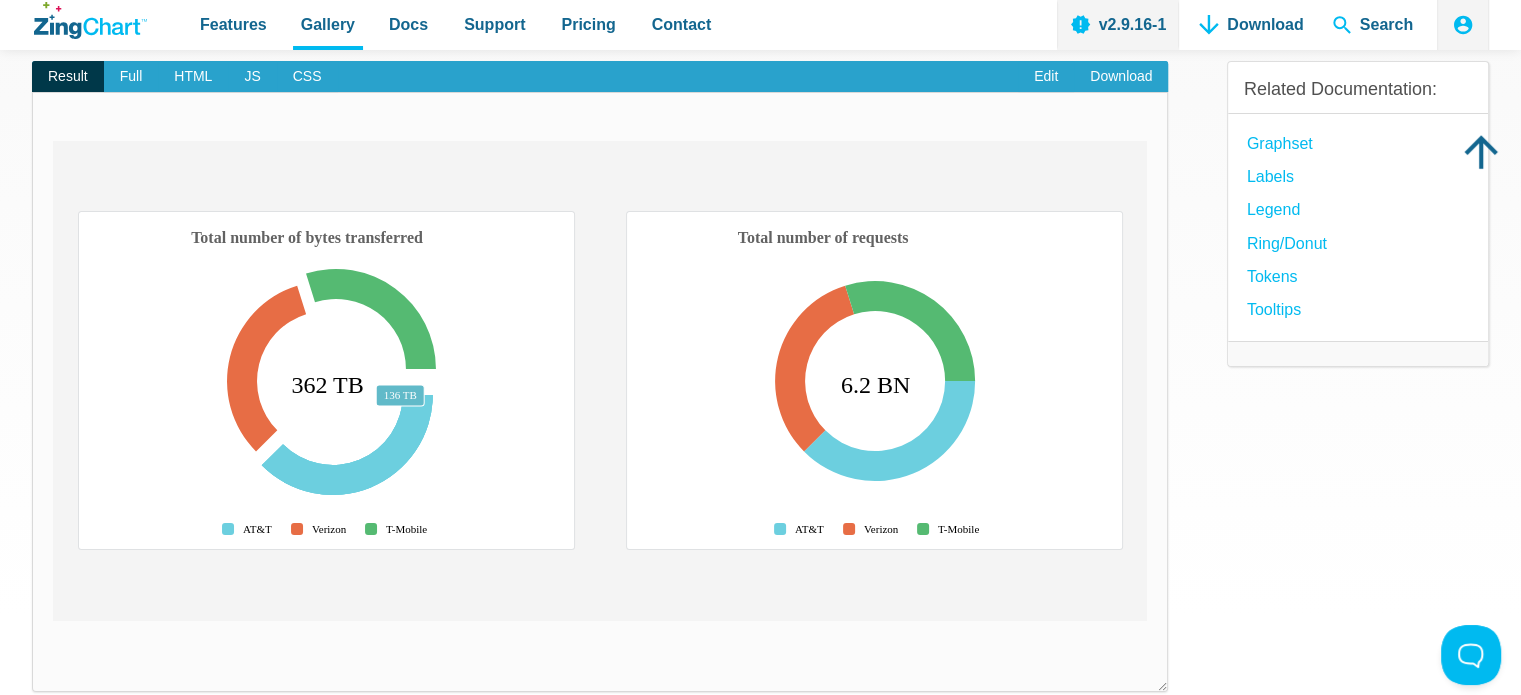 click at bounding box center [53, 621] 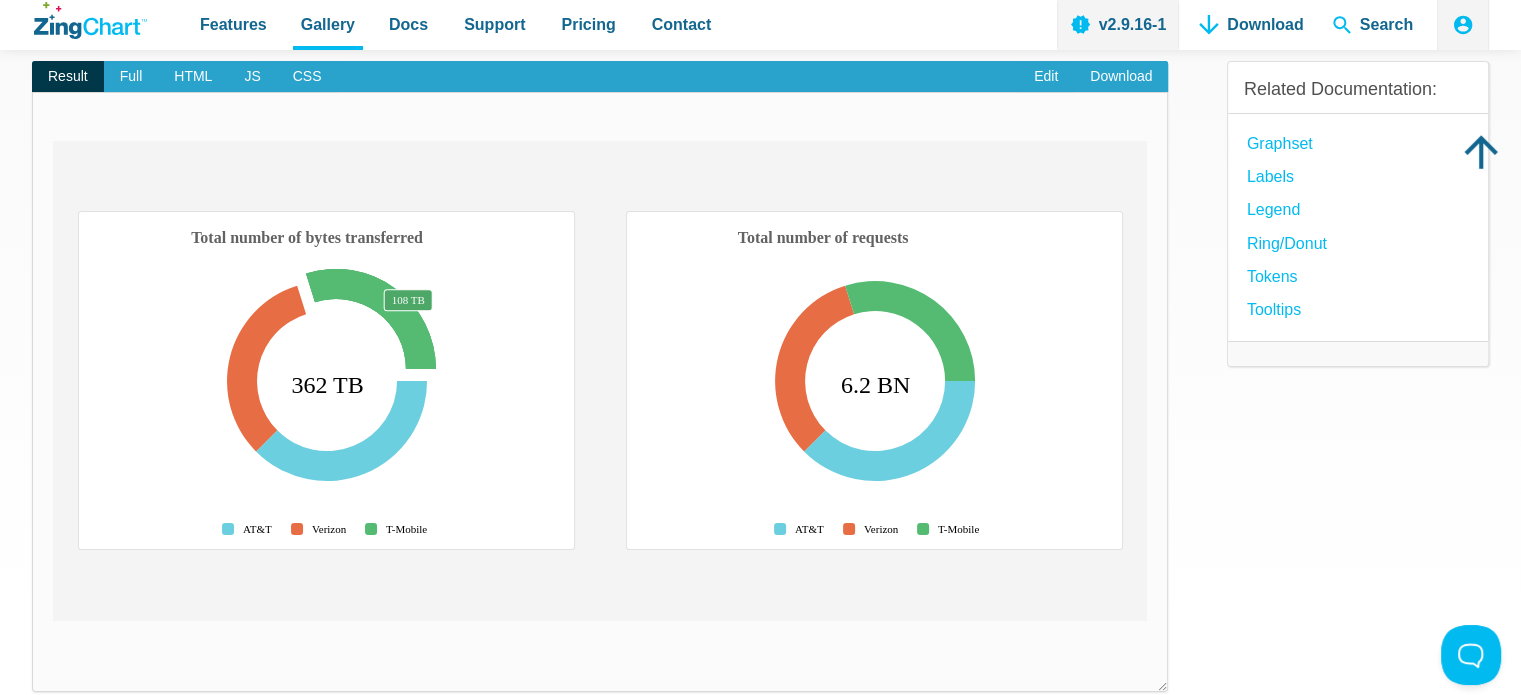 click at bounding box center (53, 621) 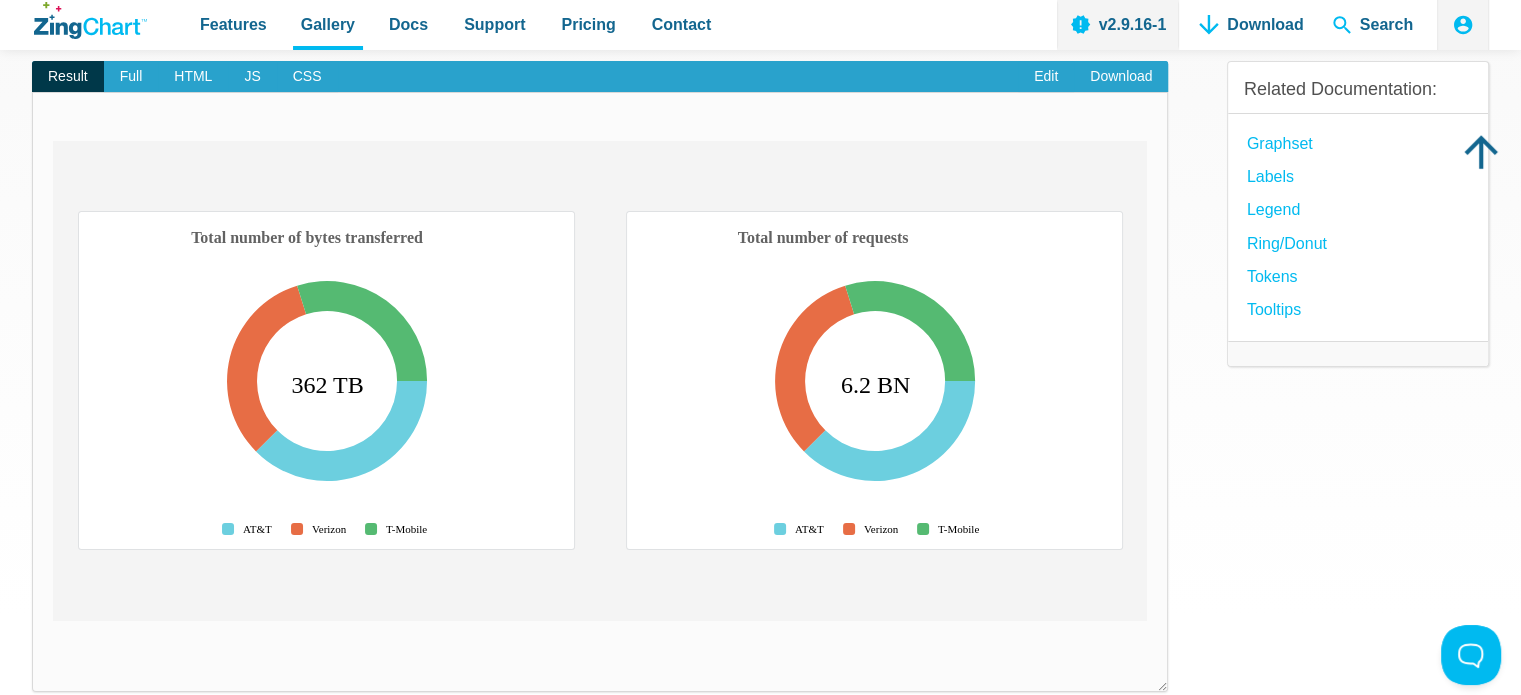 click at bounding box center (600, 381) 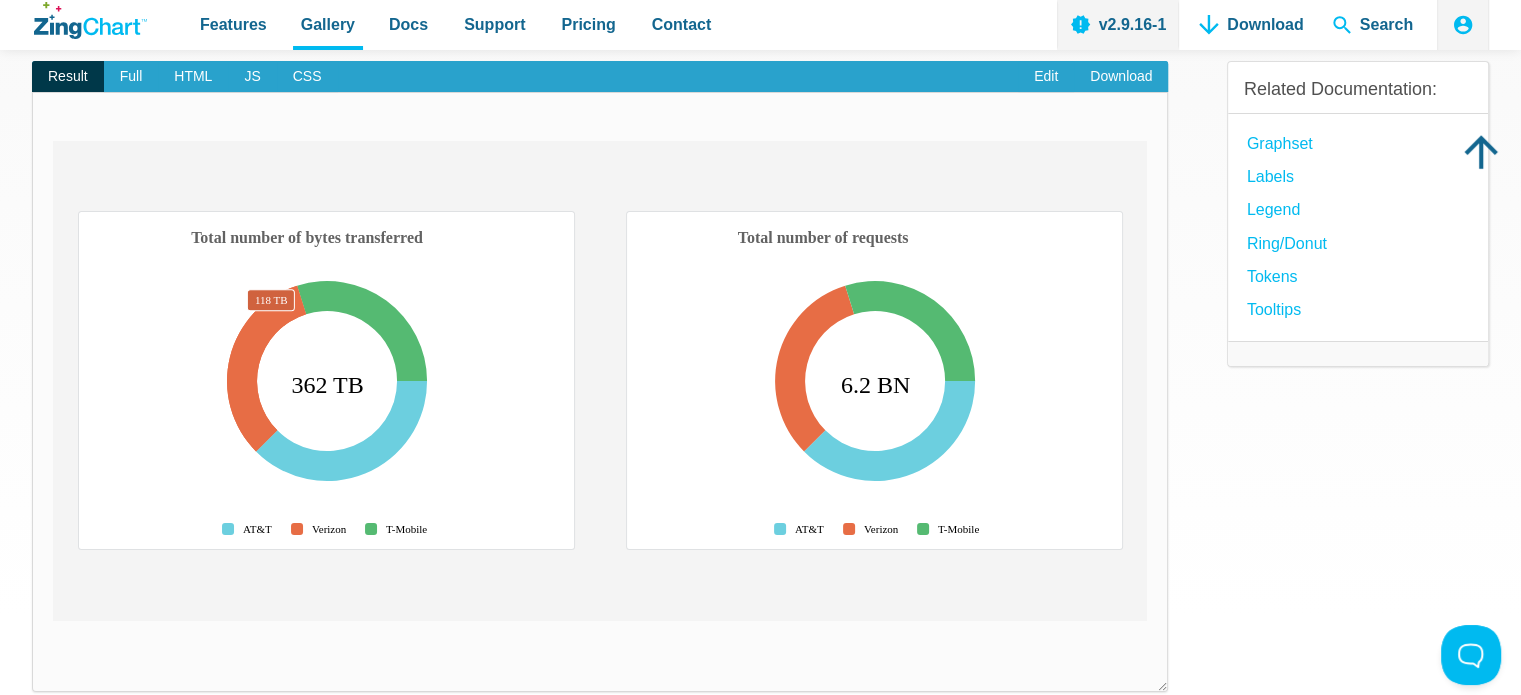 click at bounding box center (53, 621) 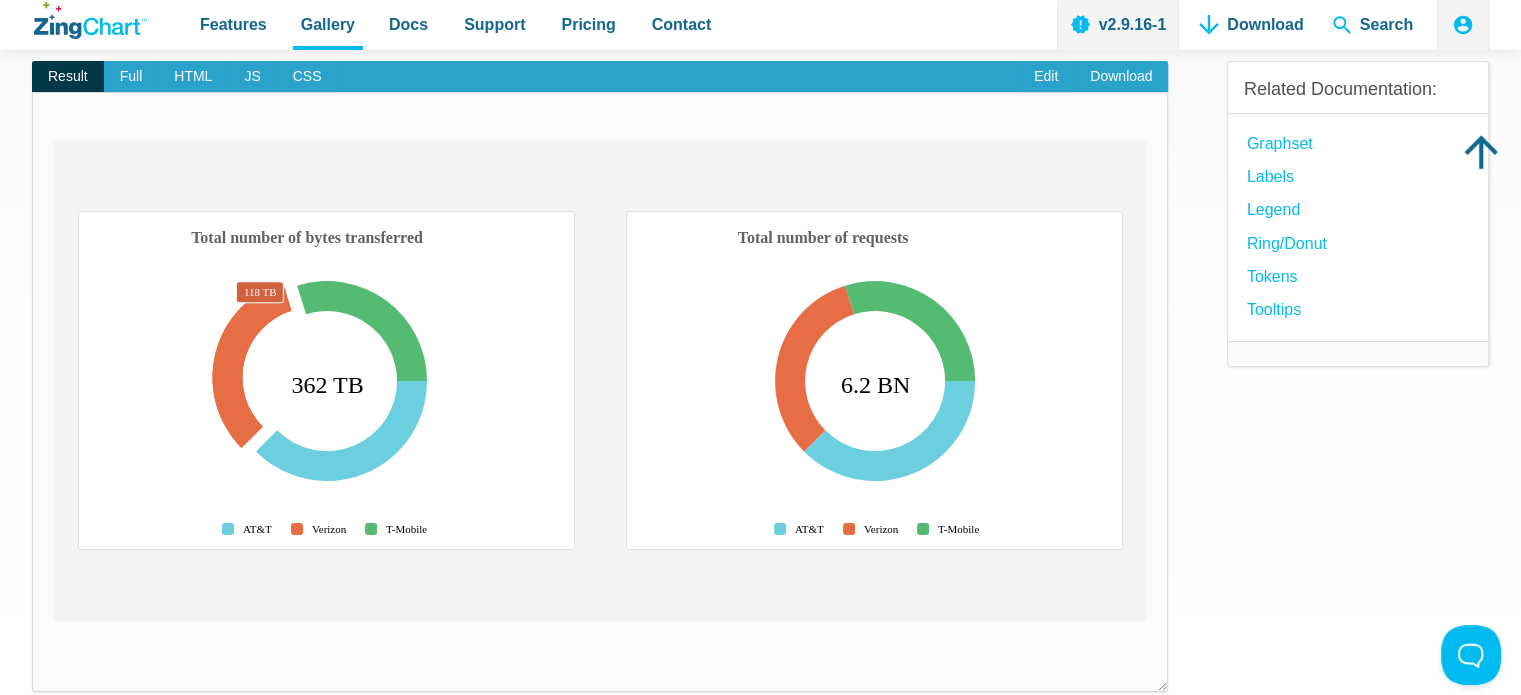 click at bounding box center (53, 621) 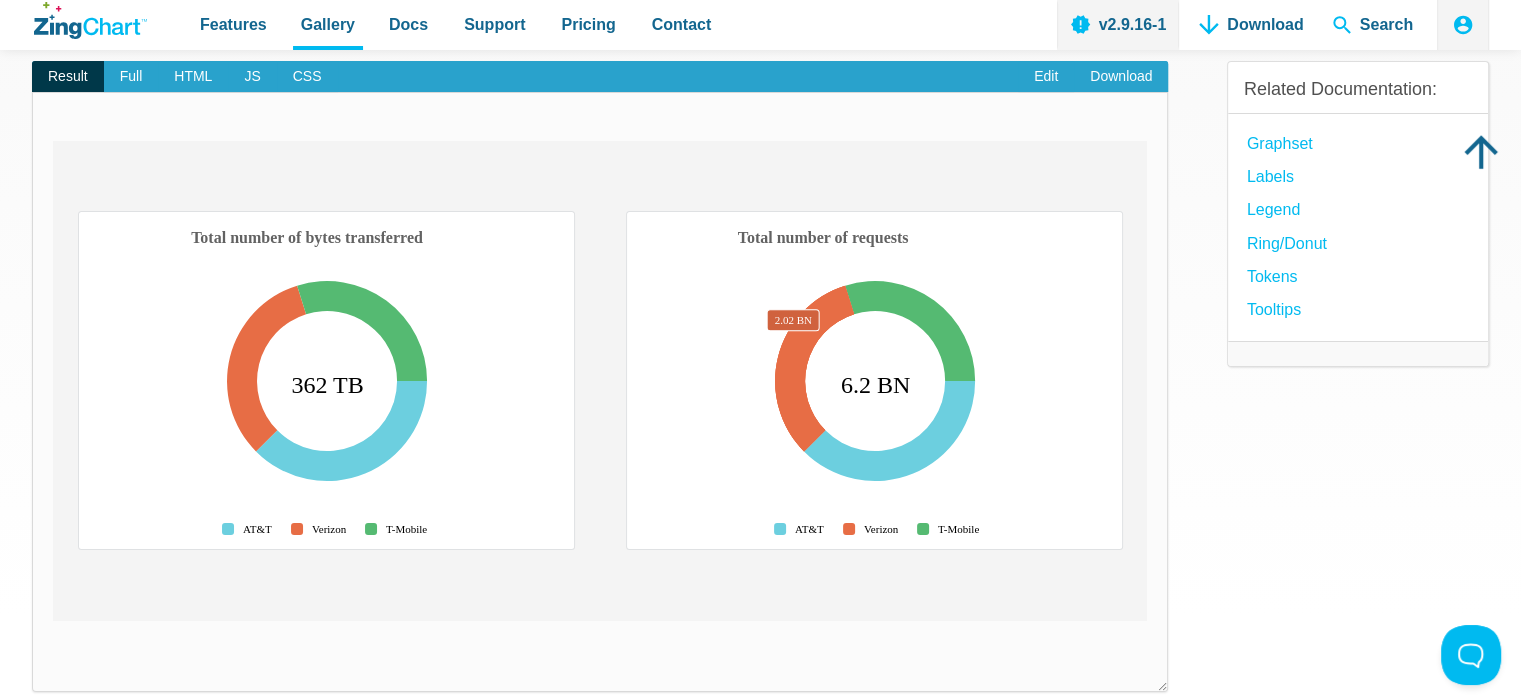 click at bounding box center [53, 621] 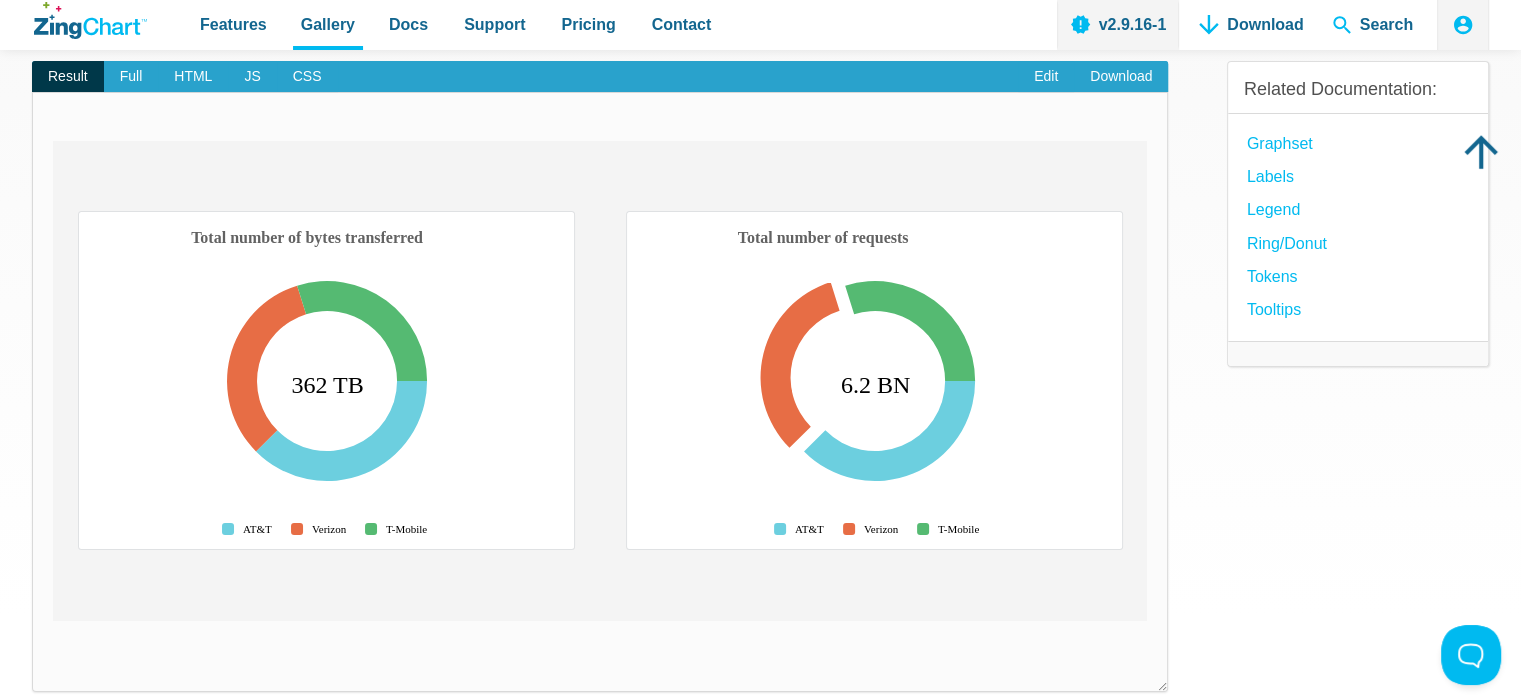 click at bounding box center [53, 621] 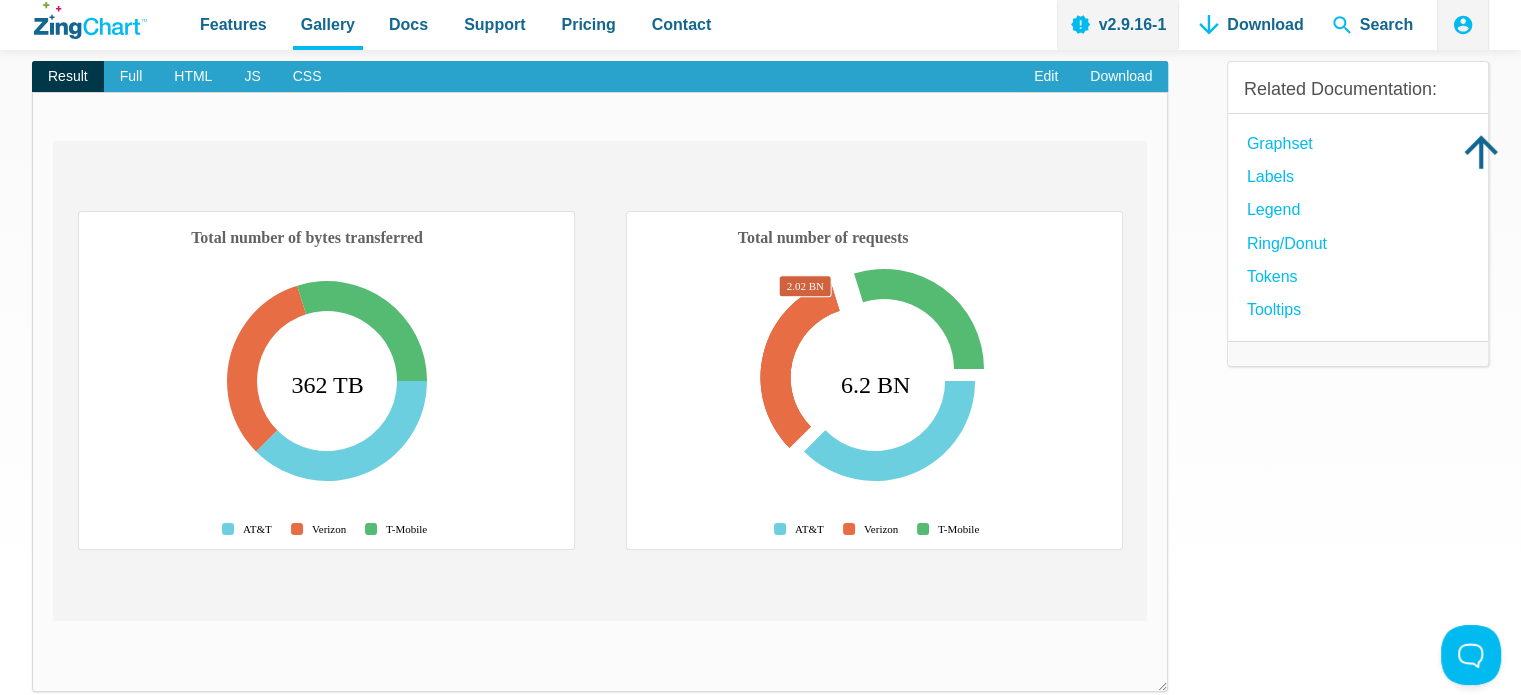 click at bounding box center (53, 621) 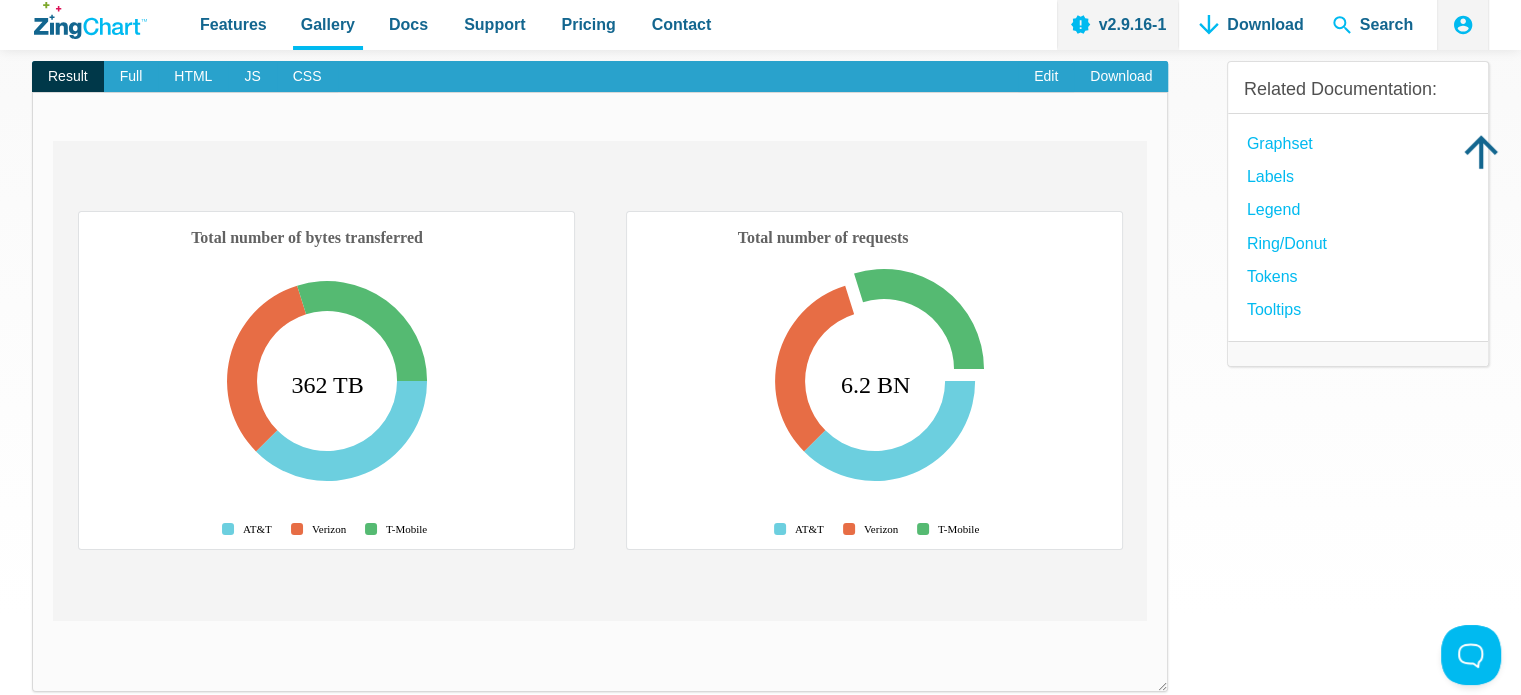 click at bounding box center (53, 621) 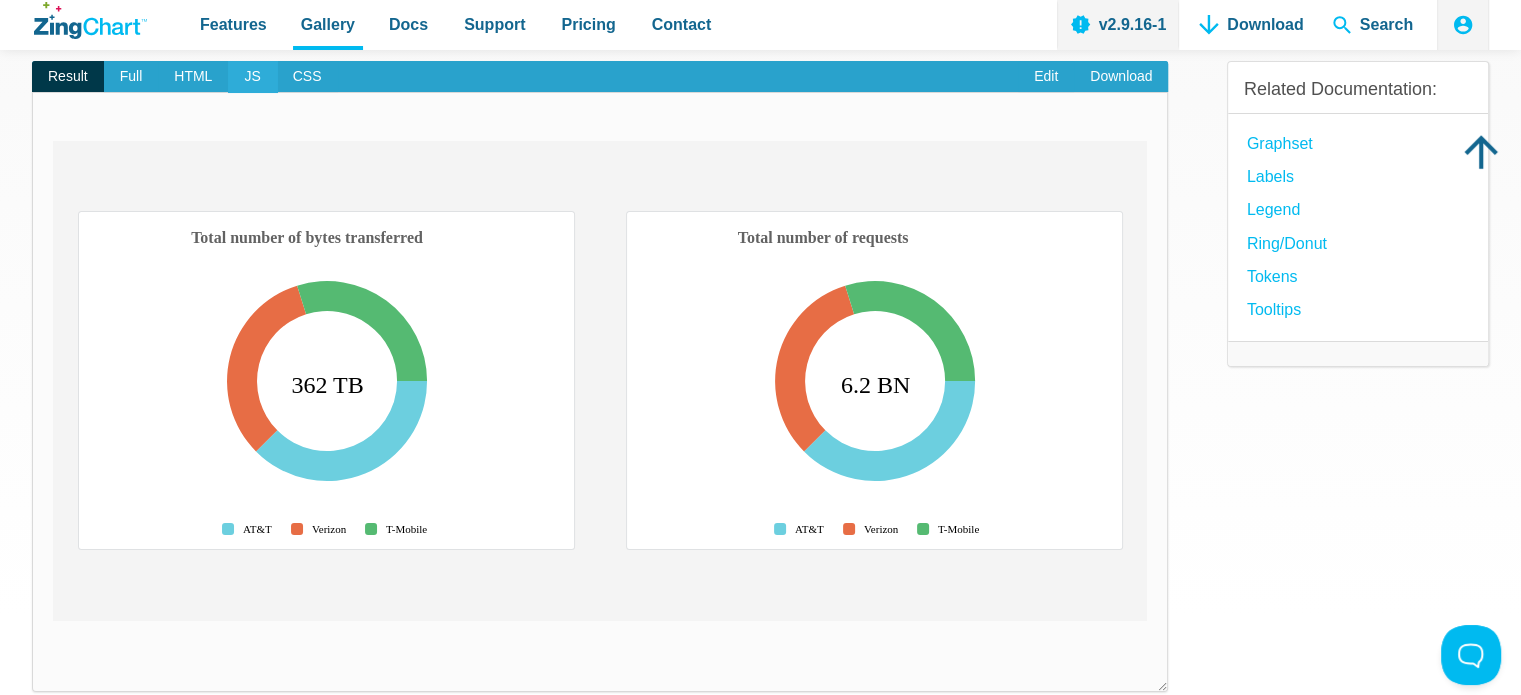 click on "JS" at bounding box center (252, 77) 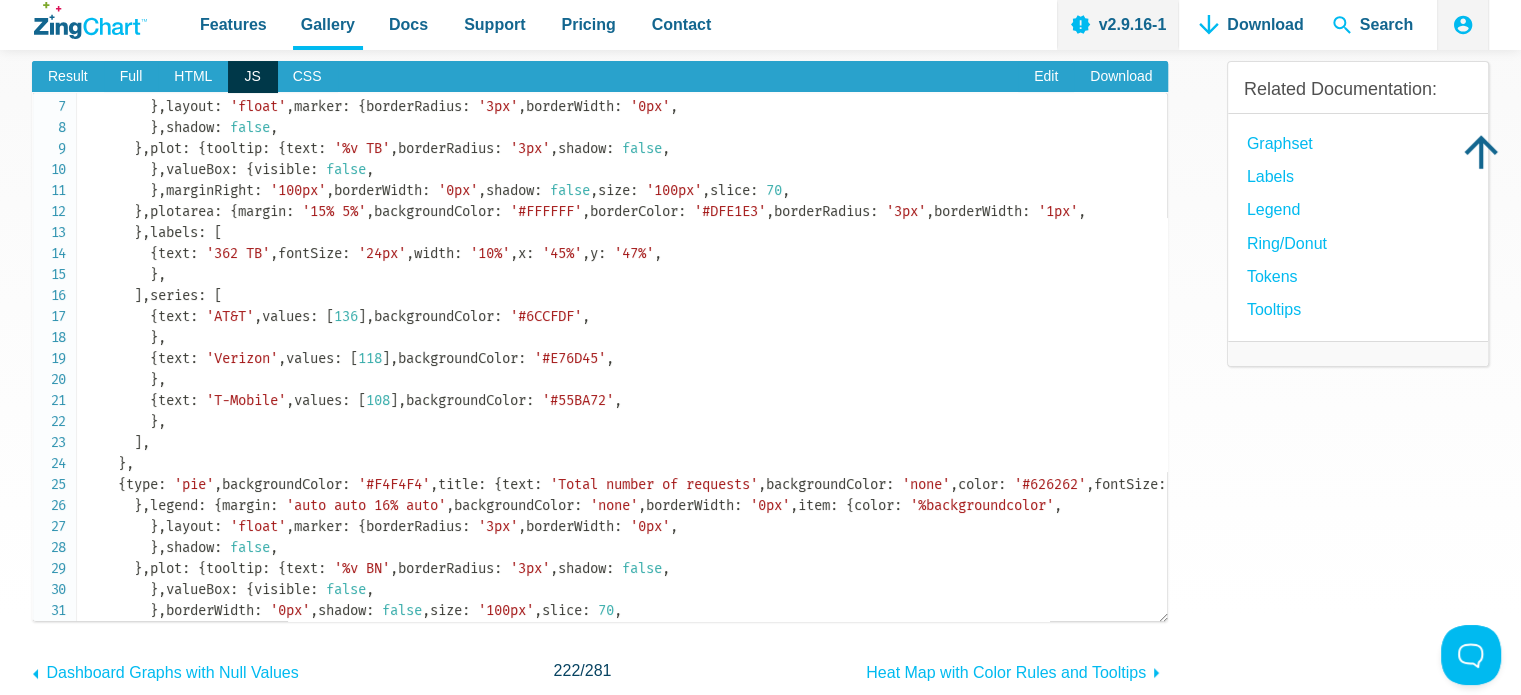 scroll, scrollTop: 0, scrollLeft: 0, axis: both 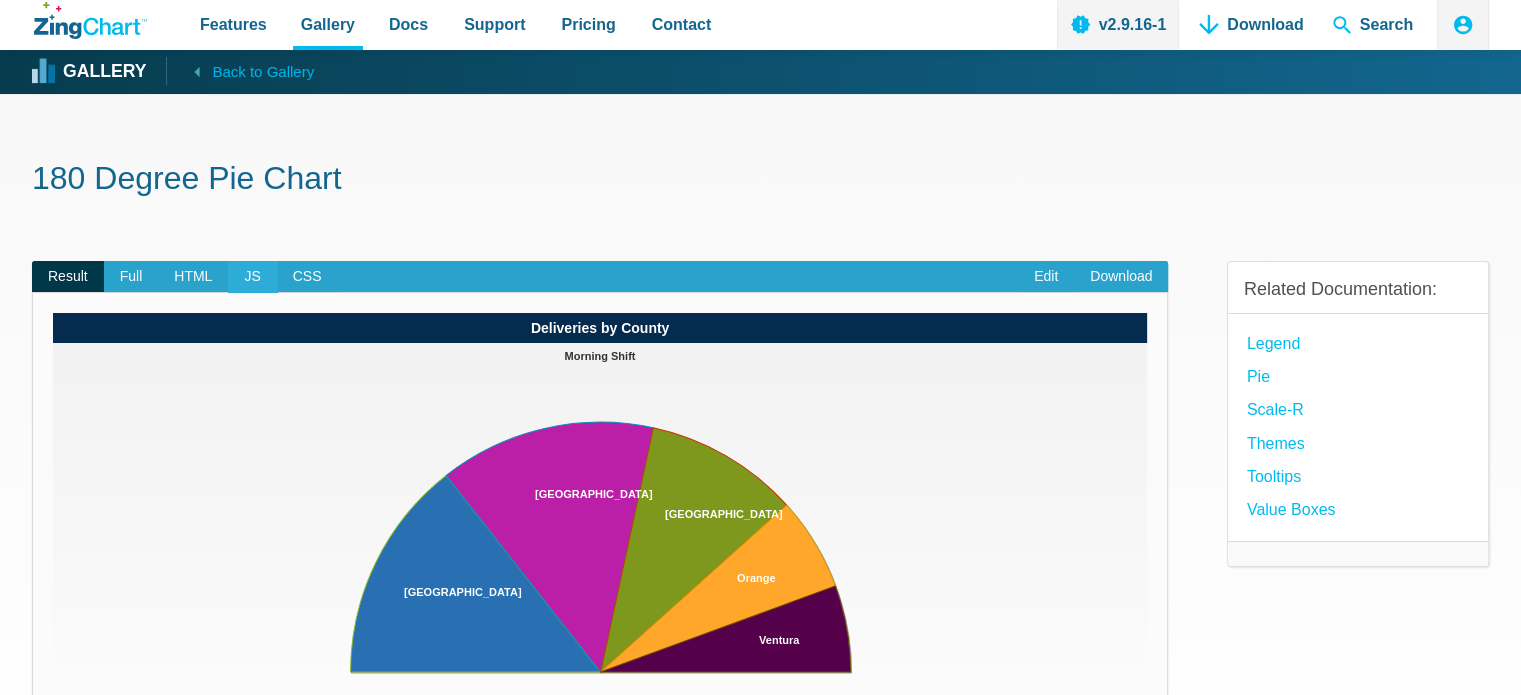 click on "JS" at bounding box center (252, 277) 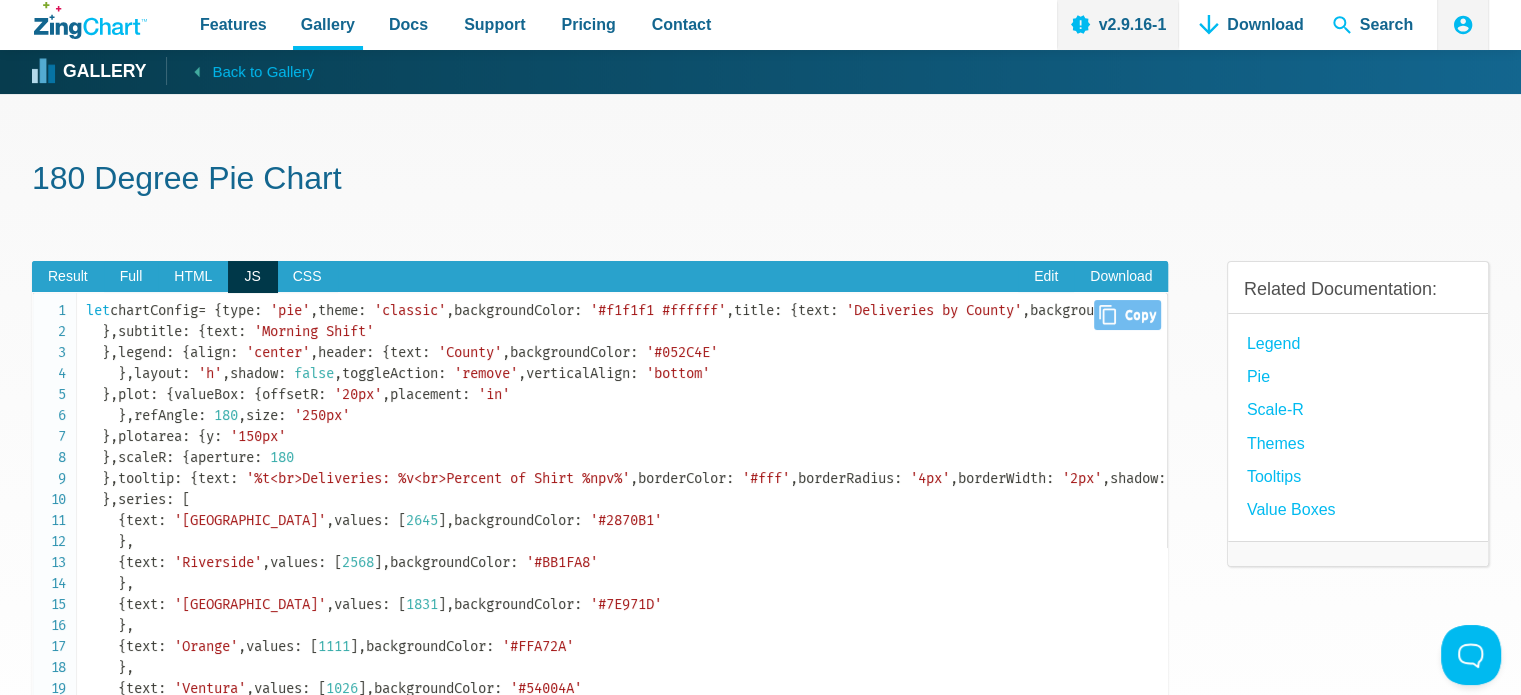 scroll, scrollTop: 0, scrollLeft: 0, axis: both 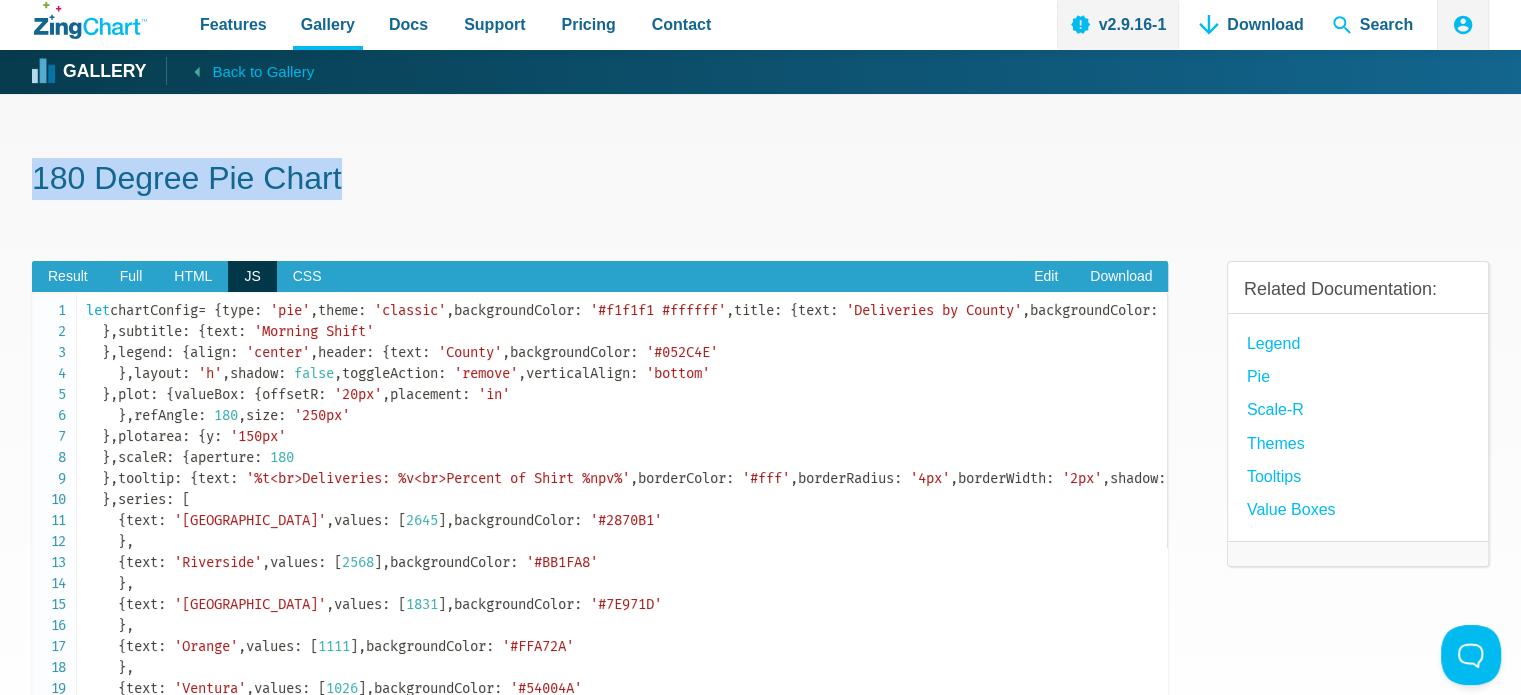 drag, startPoint x: 38, startPoint y: 183, endPoint x: 353, endPoint y: 198, distance: 315.35693 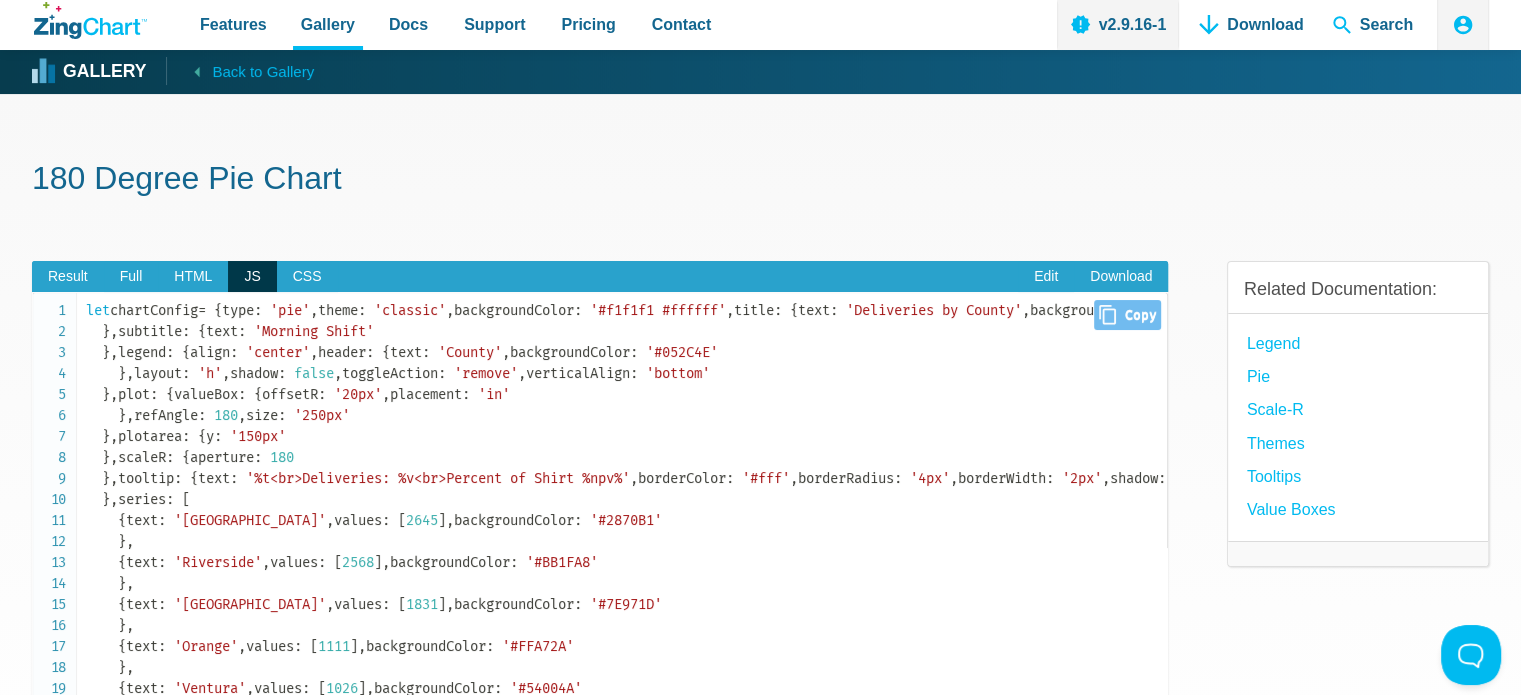 click 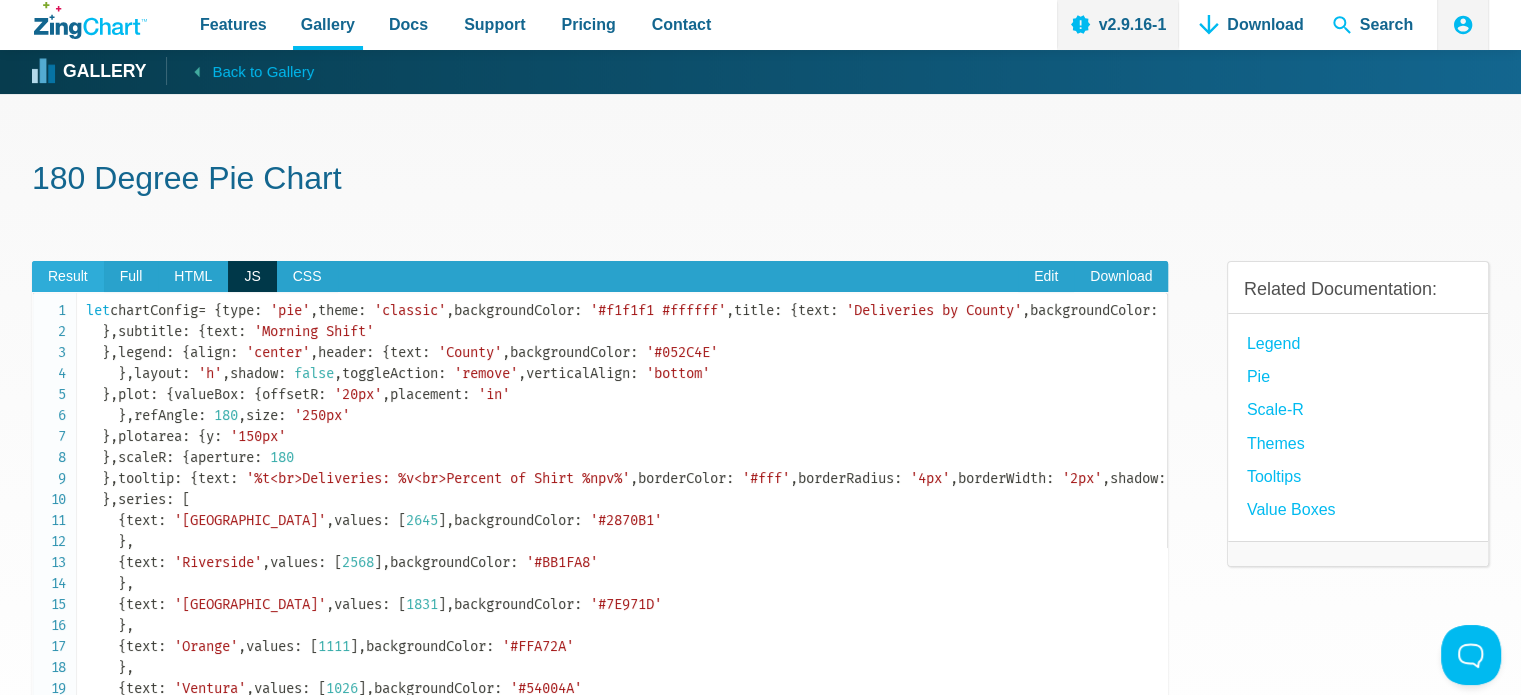 click on "Result" at bounding box center [68, 277] 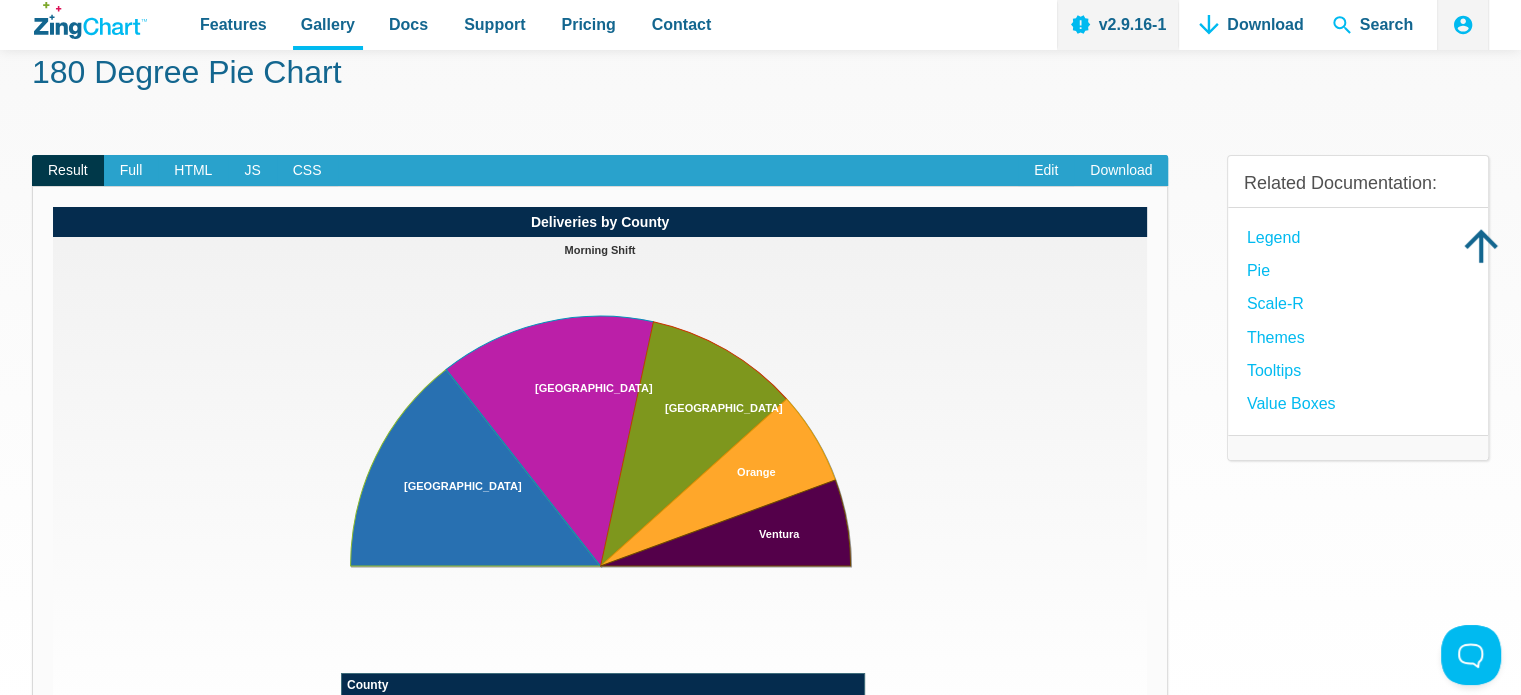 scroll, scrollTop: 100, scrollLeft: 0, axis: vertical 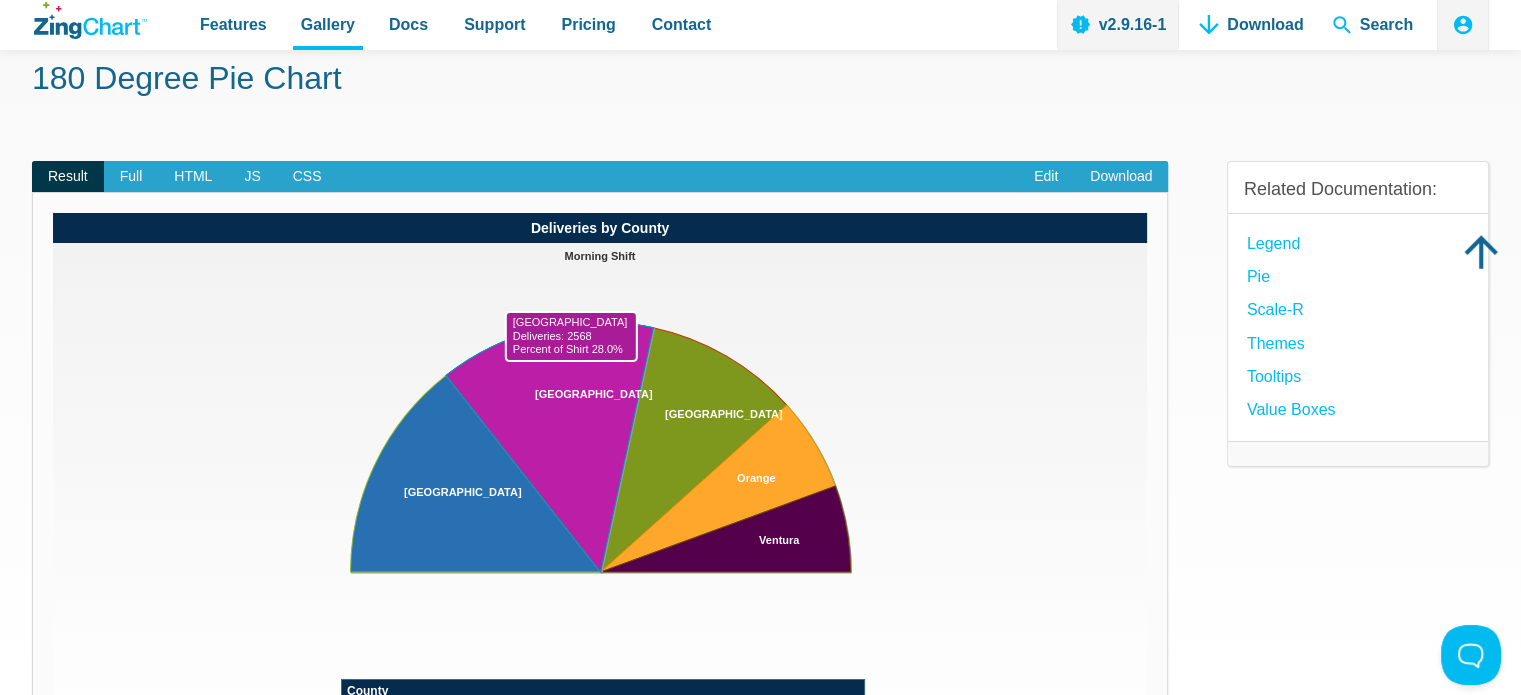 click at bounding box center (53, 743) 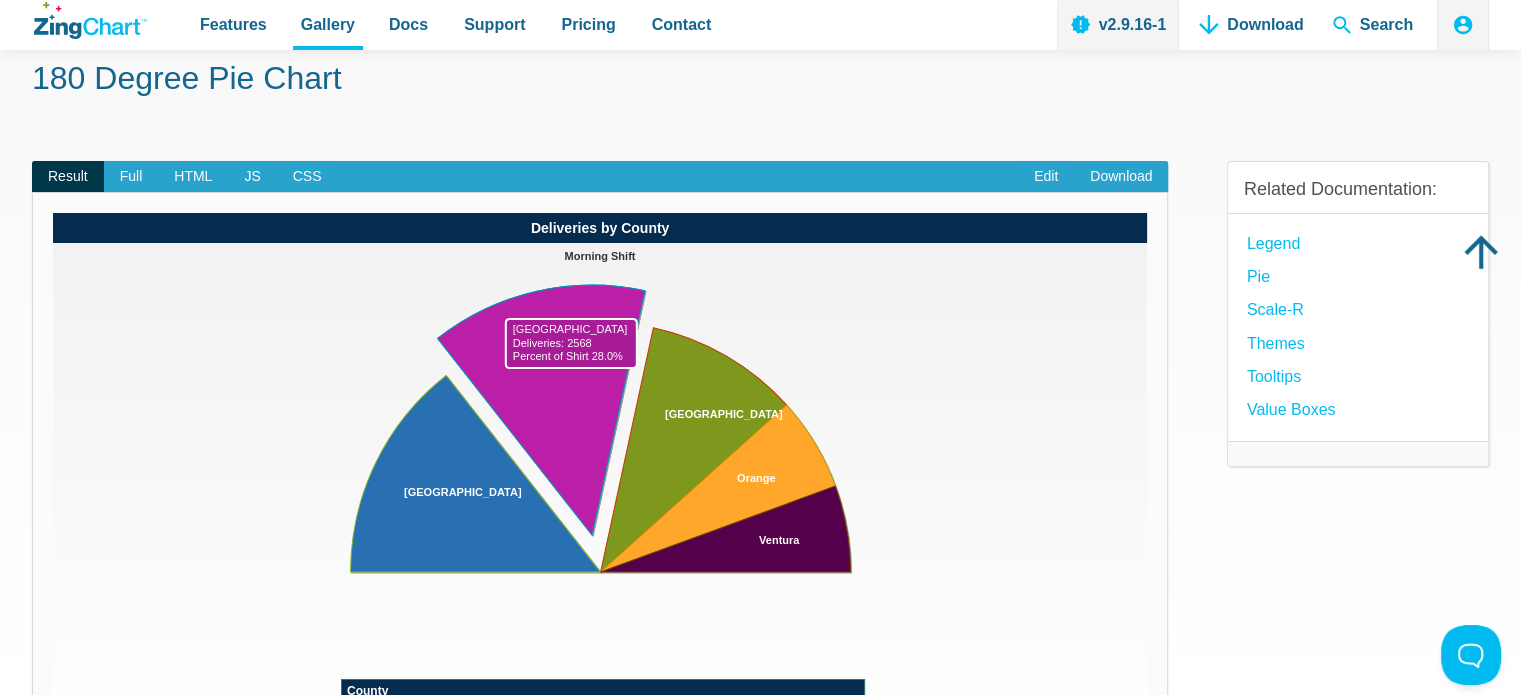 click at bounding box center [53, 743] 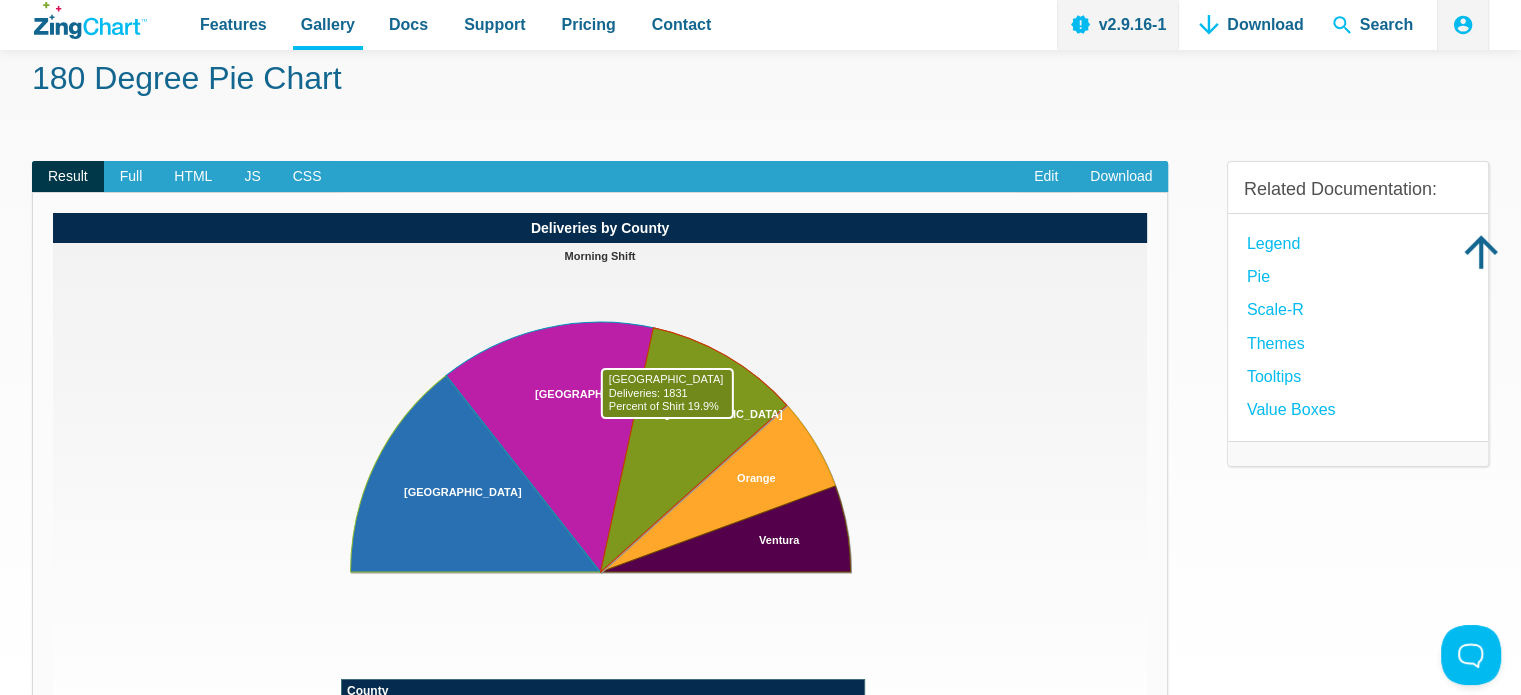 click at bounding box center (53, 743) 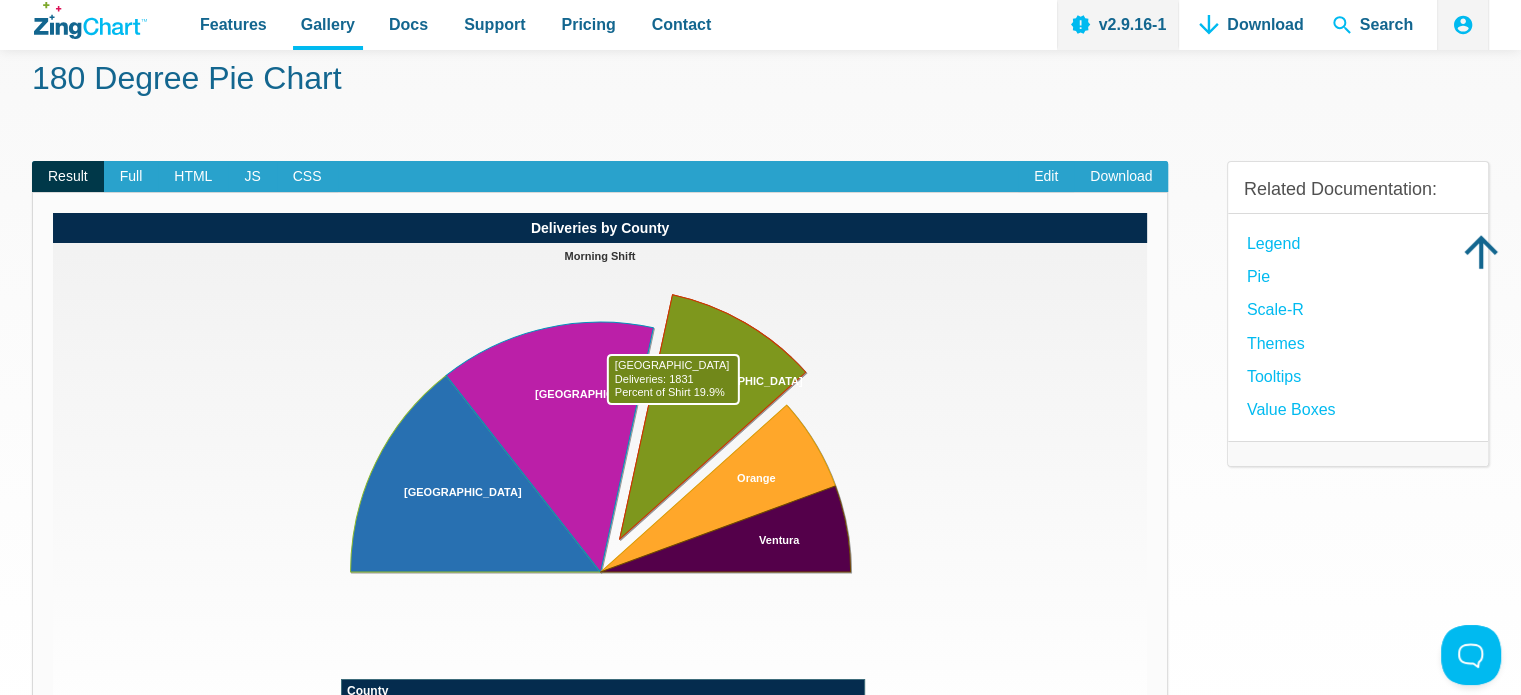 click at bounding box center (53, 743) 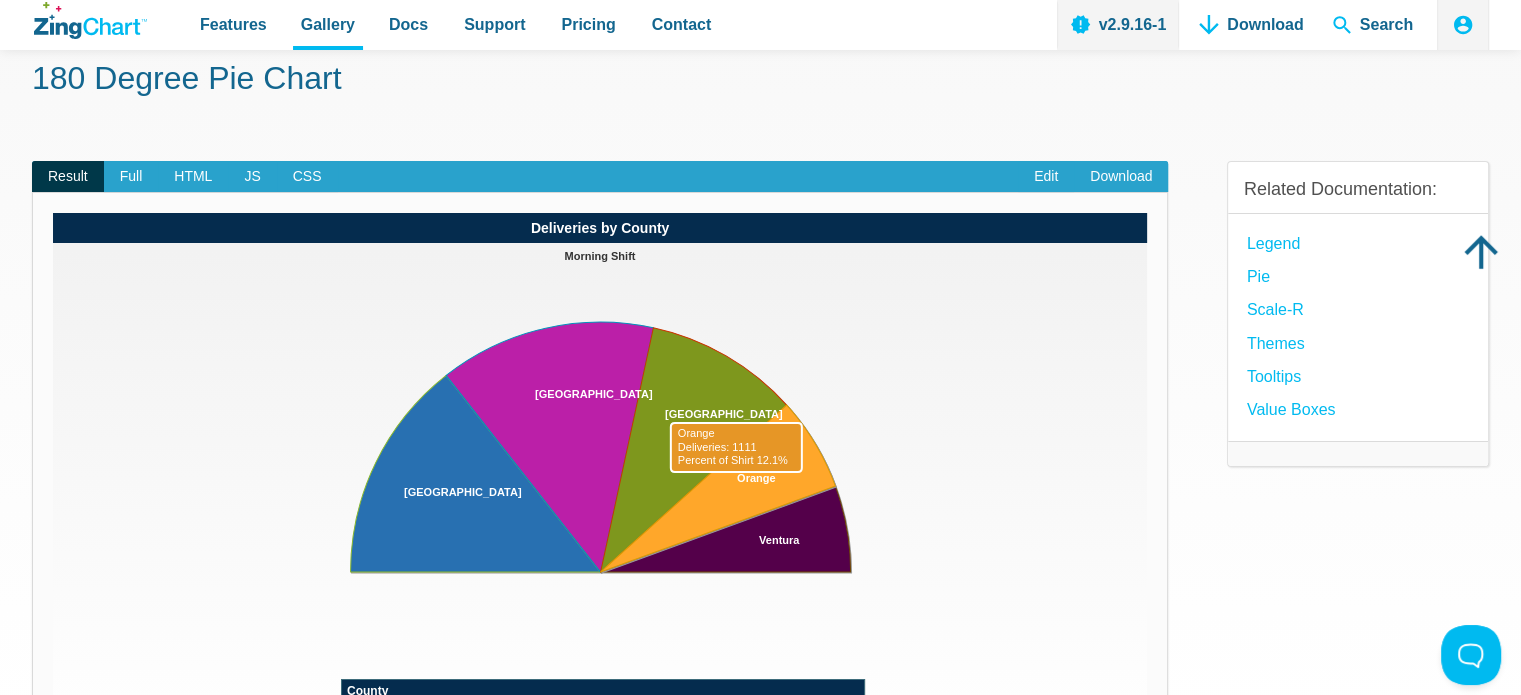 click at bounding box center (53, 743) 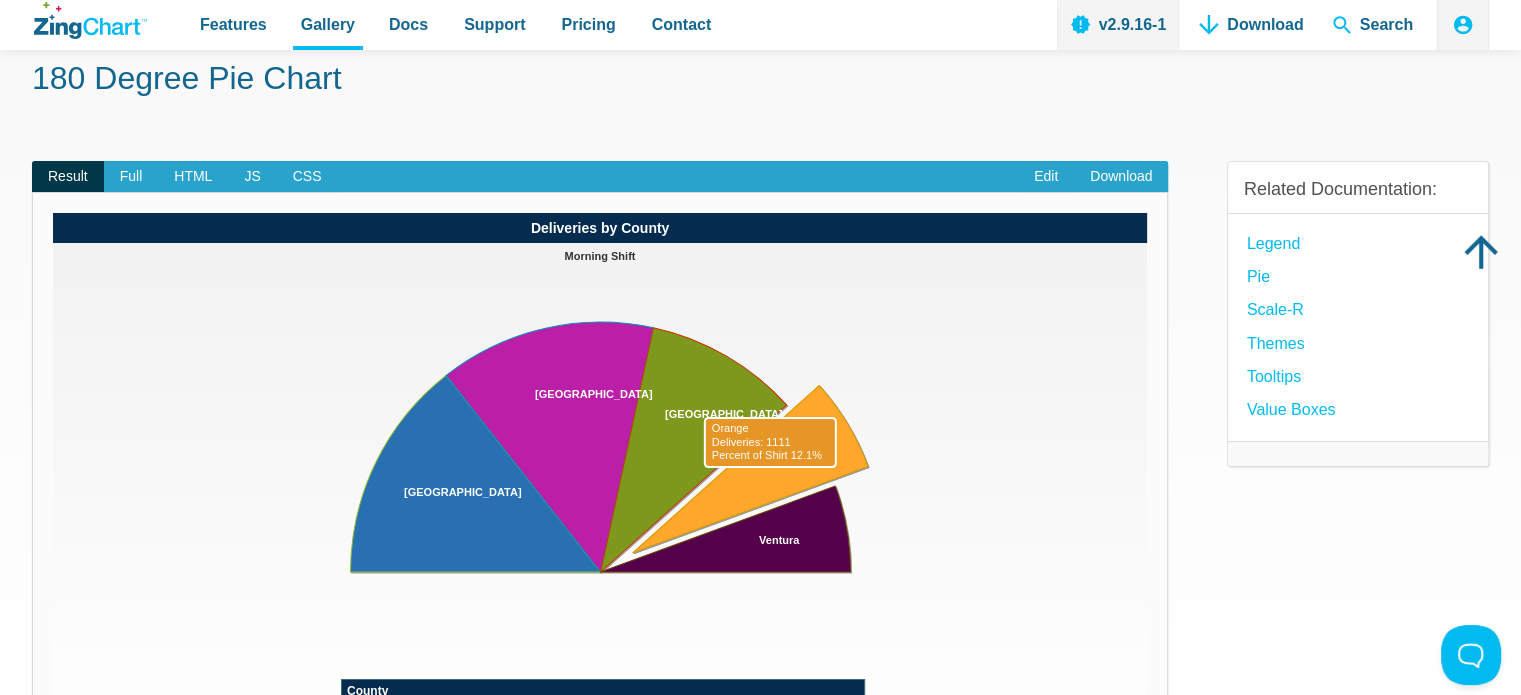 click at bounding box center (53, 743) 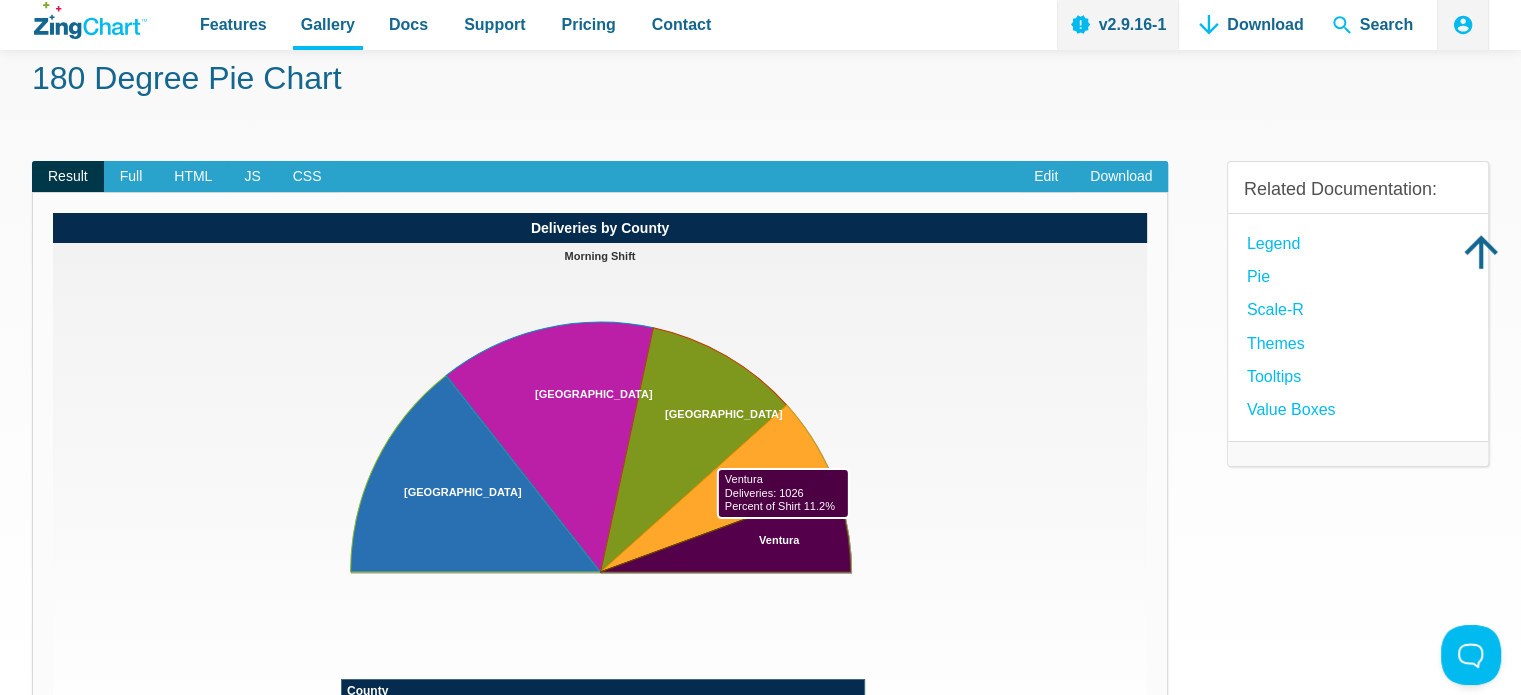 click at bounding box center (53, 743) 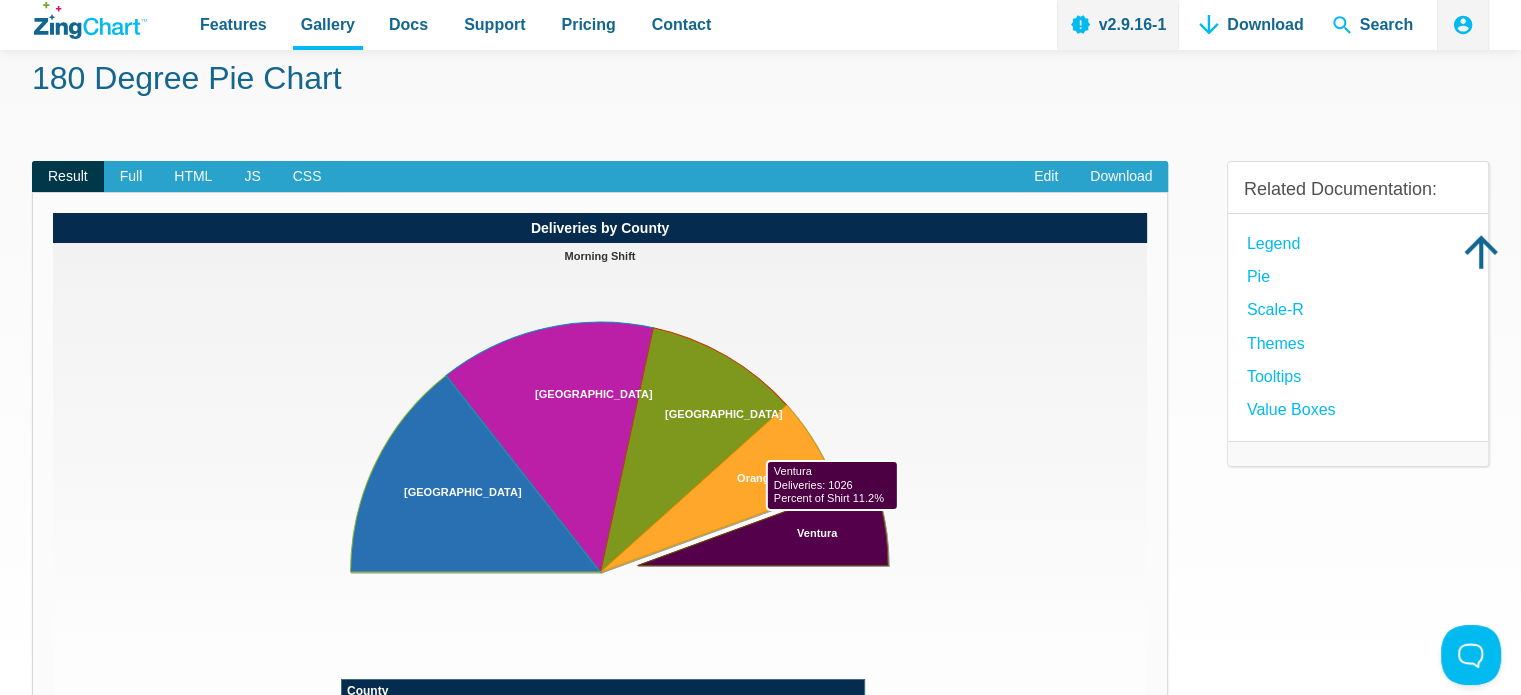 click at bounding box center (53, 743) 